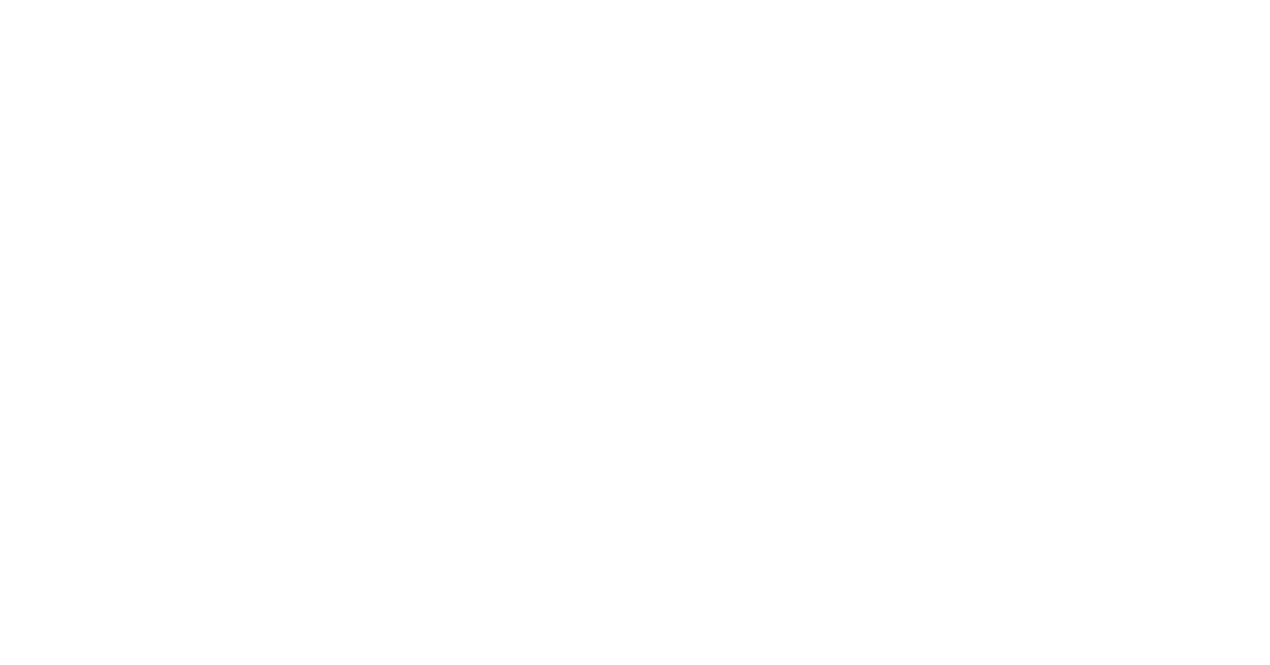 scroll, scrollTop: 0, scrollLeft: 0, axis: both 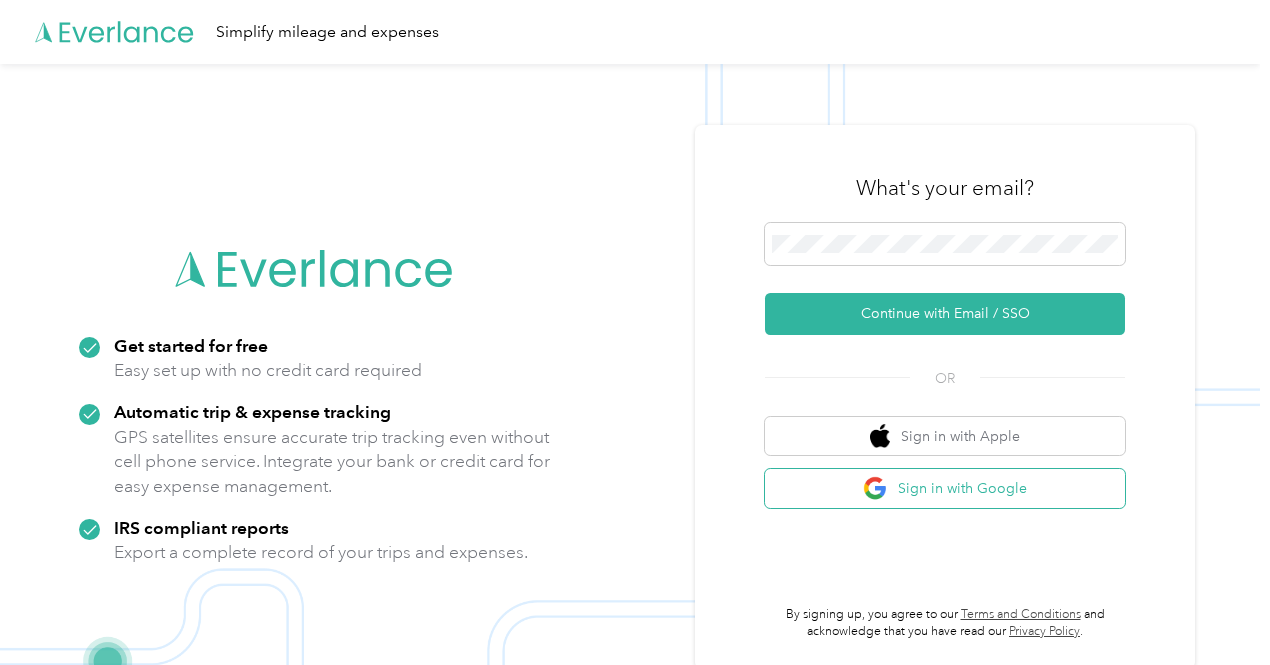 click on "Sign in with Google" at bounding box center (945, 488) 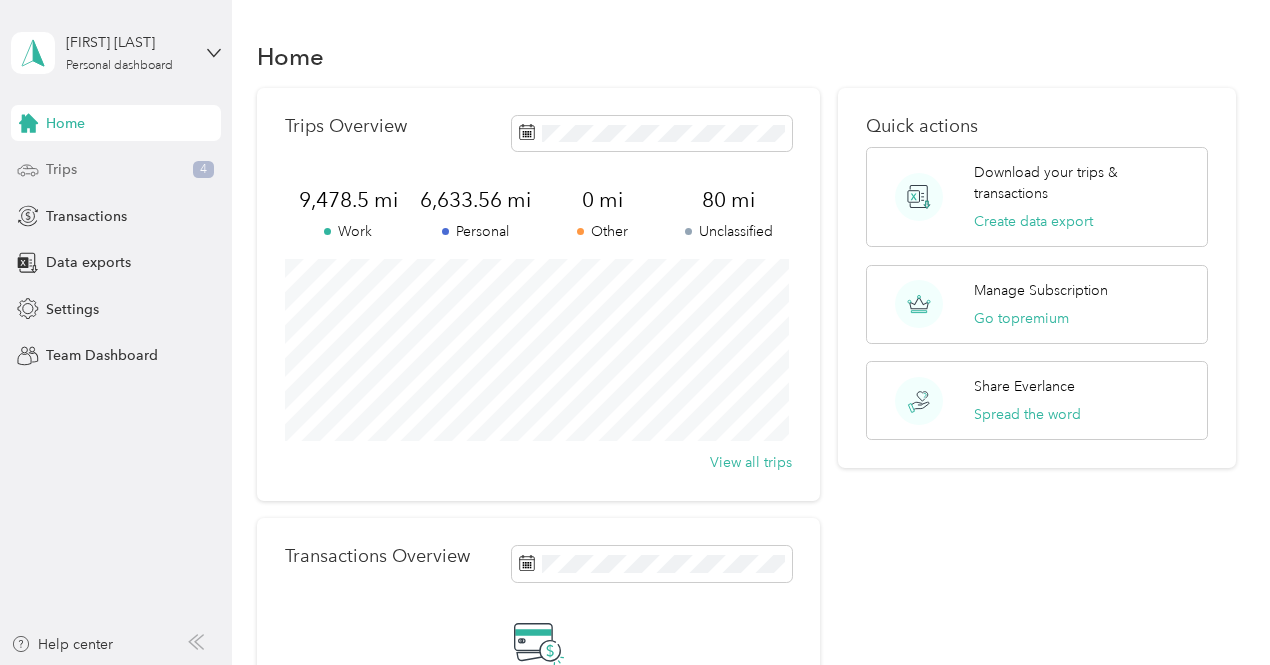 click on "Trips 4" at bounding box center (116, 170) 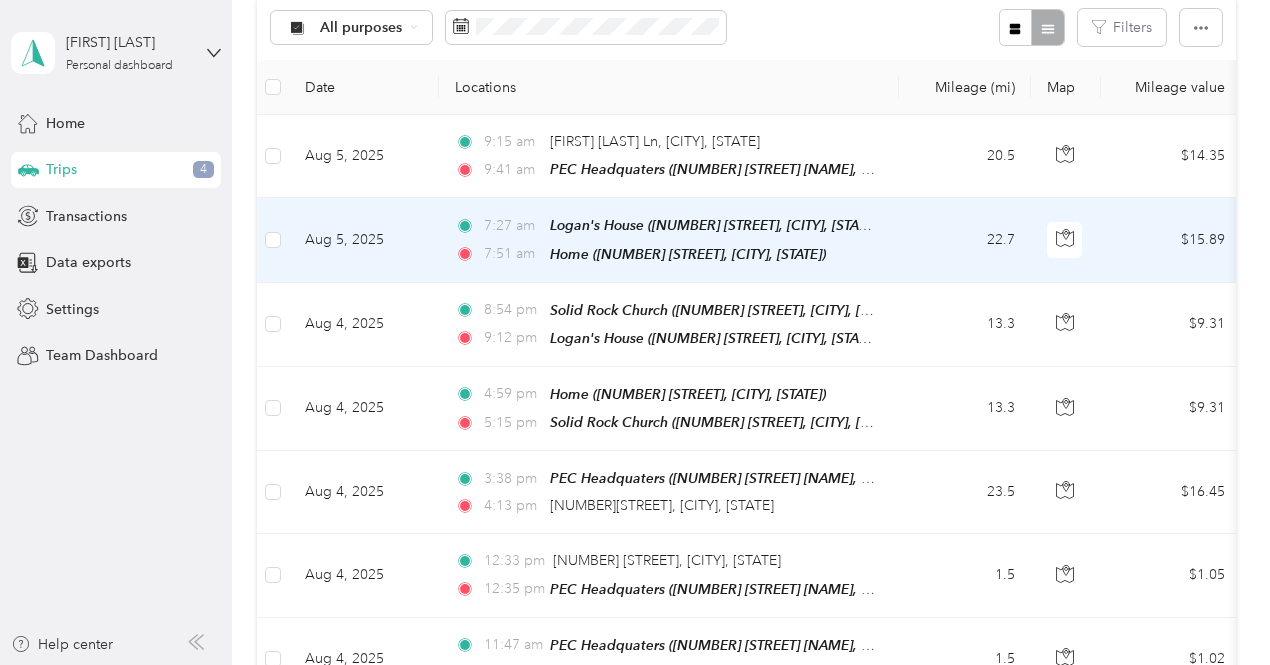 scroll, scrollTop: 0, scrollLeft: 0, axis: both 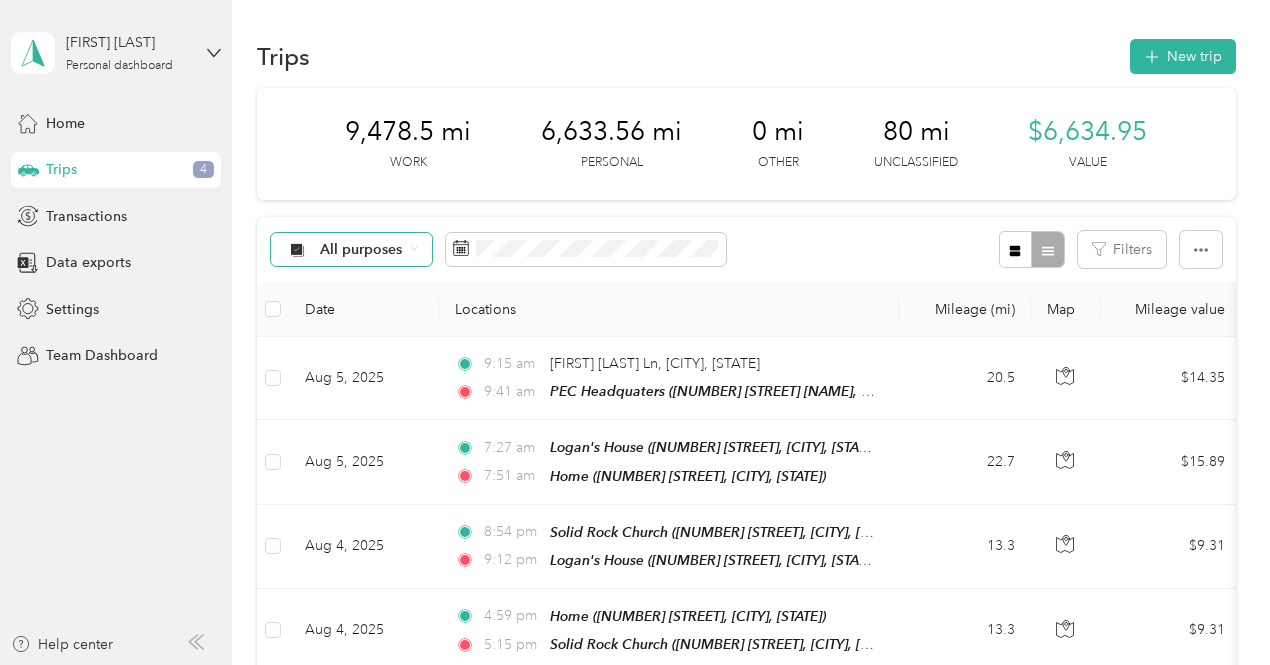click 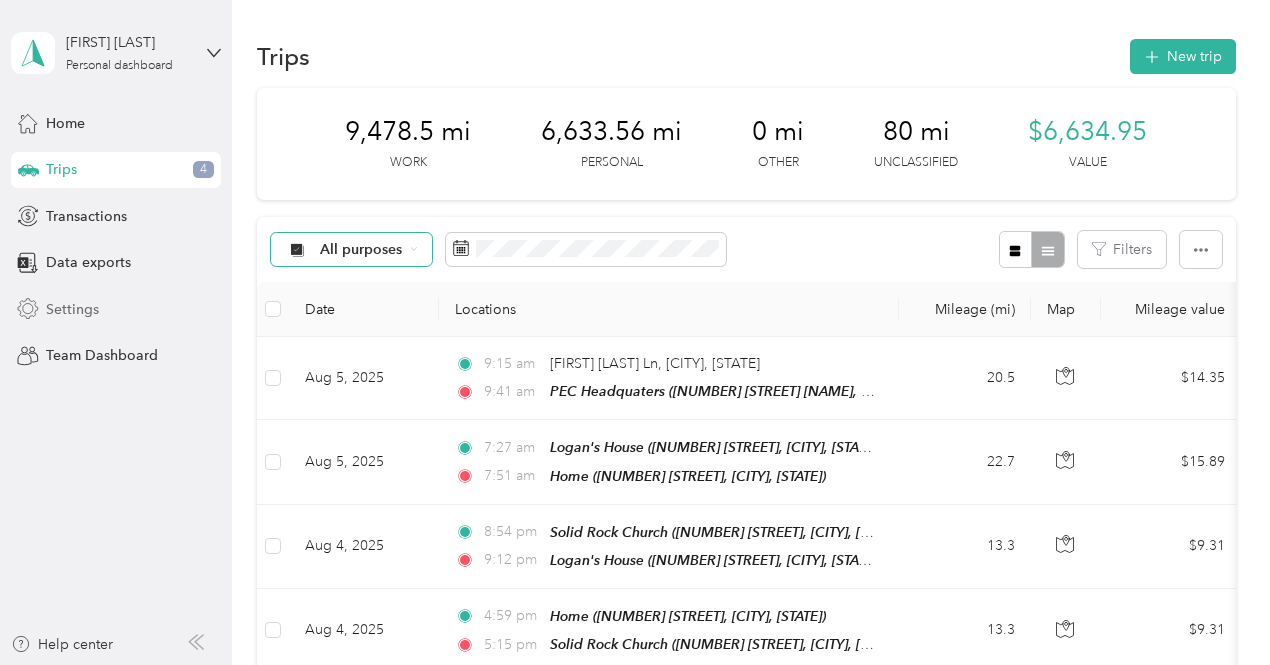click on "Settings" at bounding box center [72, 309] 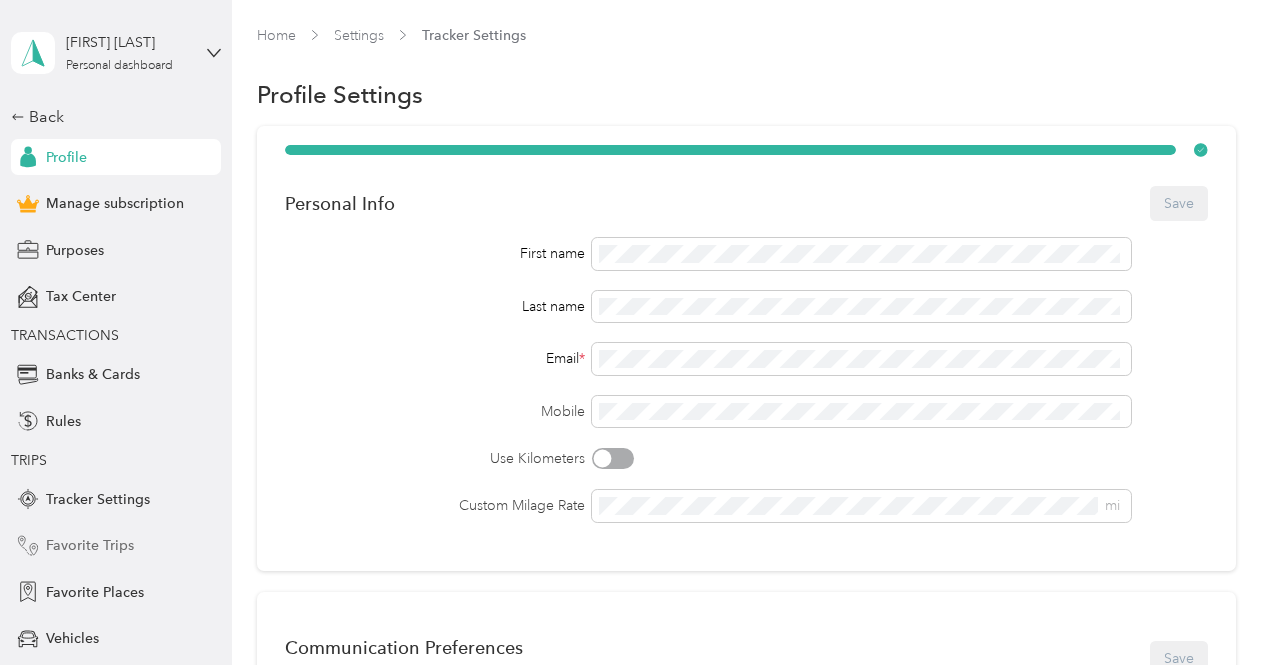 click on "Favorite Trips" at bounding box center [90, 545] 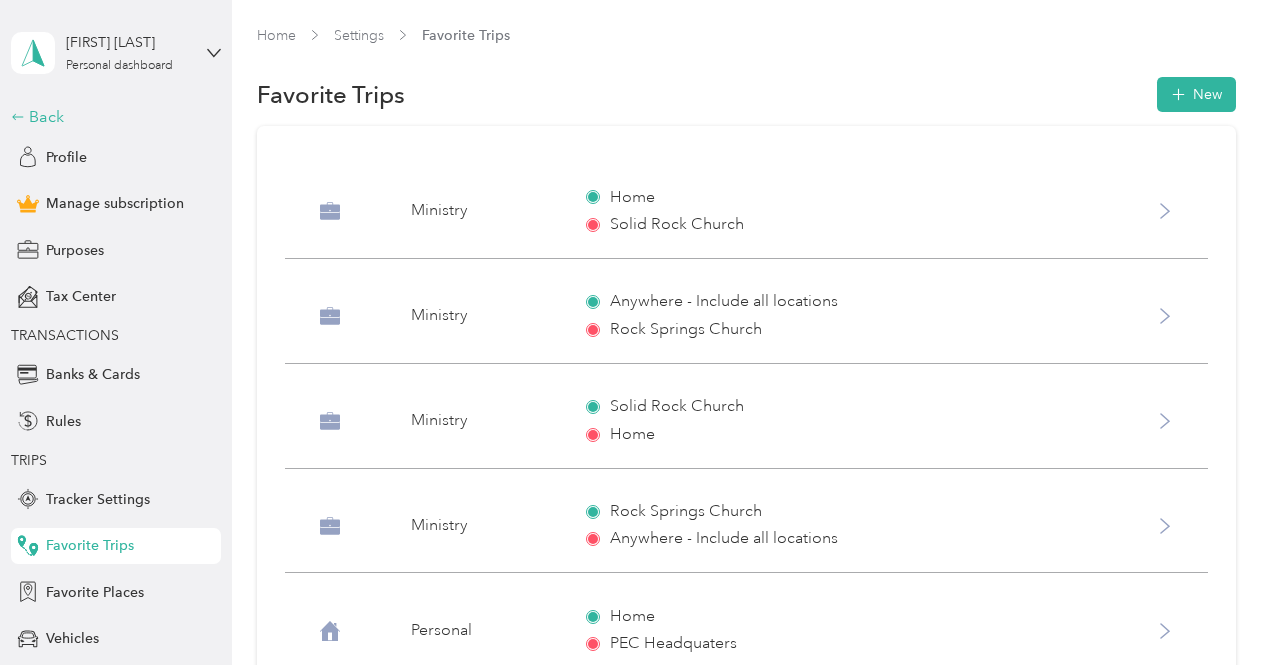 click on "Back" at bounding box center (111, 117) 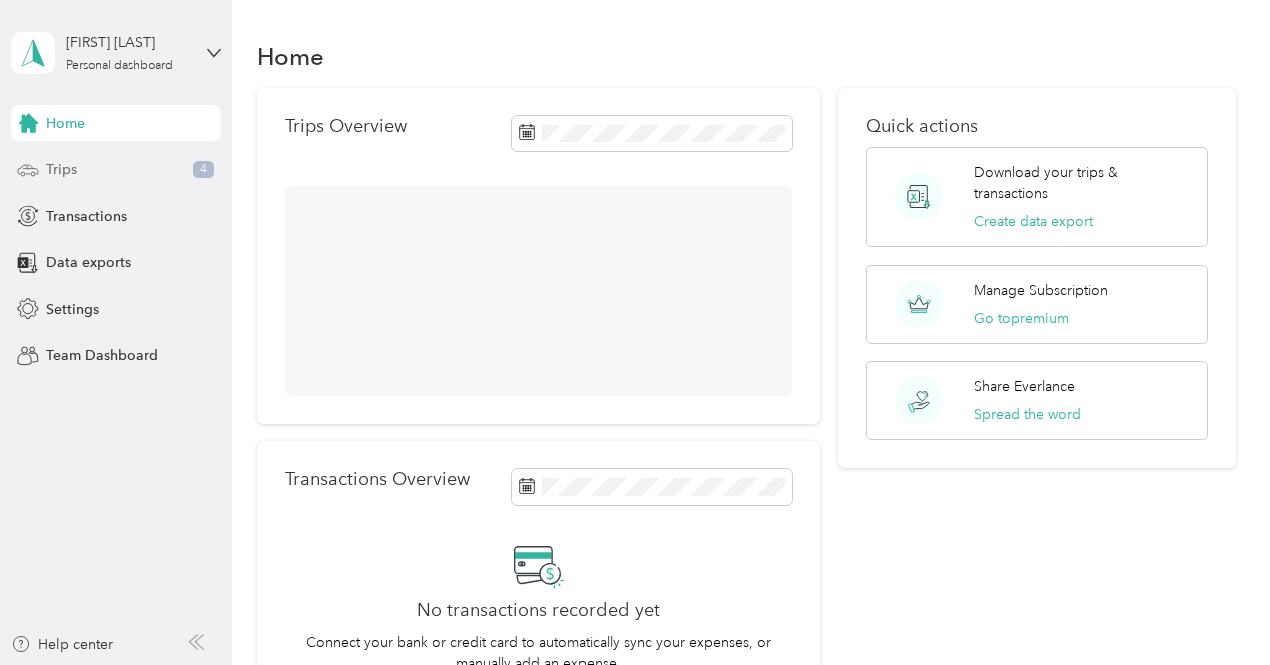 click on "Trips 4" at bounding box center [116, 170] 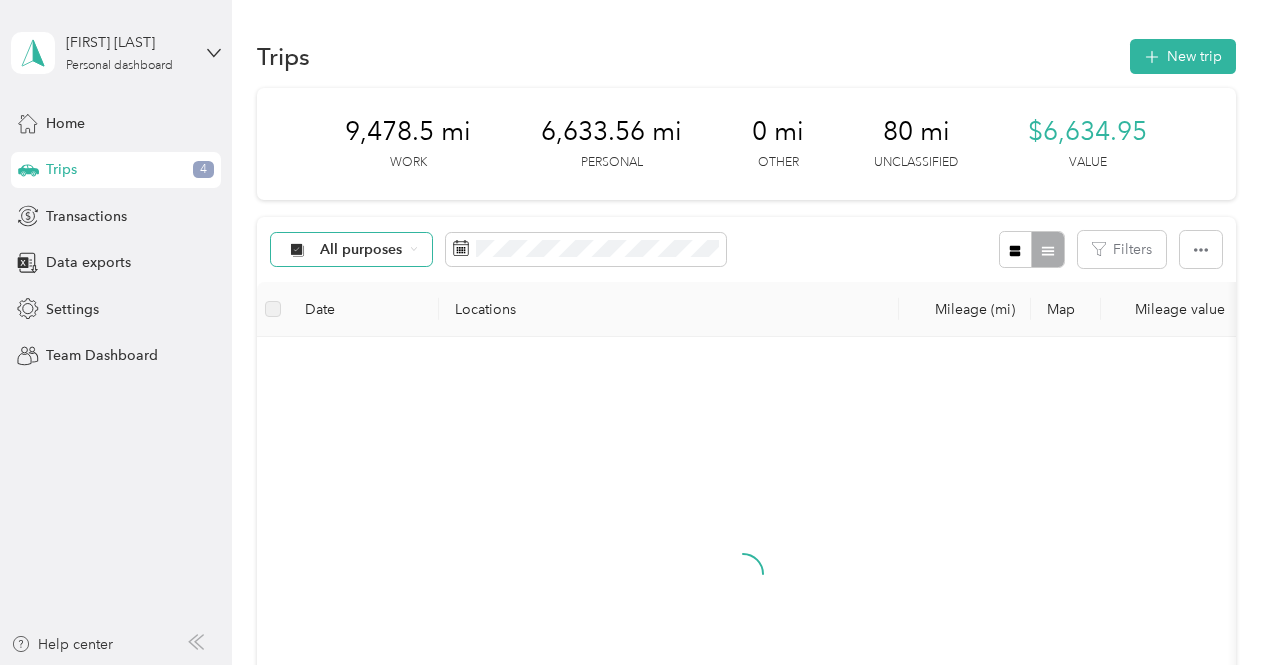 click on "All purposes" at bounding box center (352, 250) 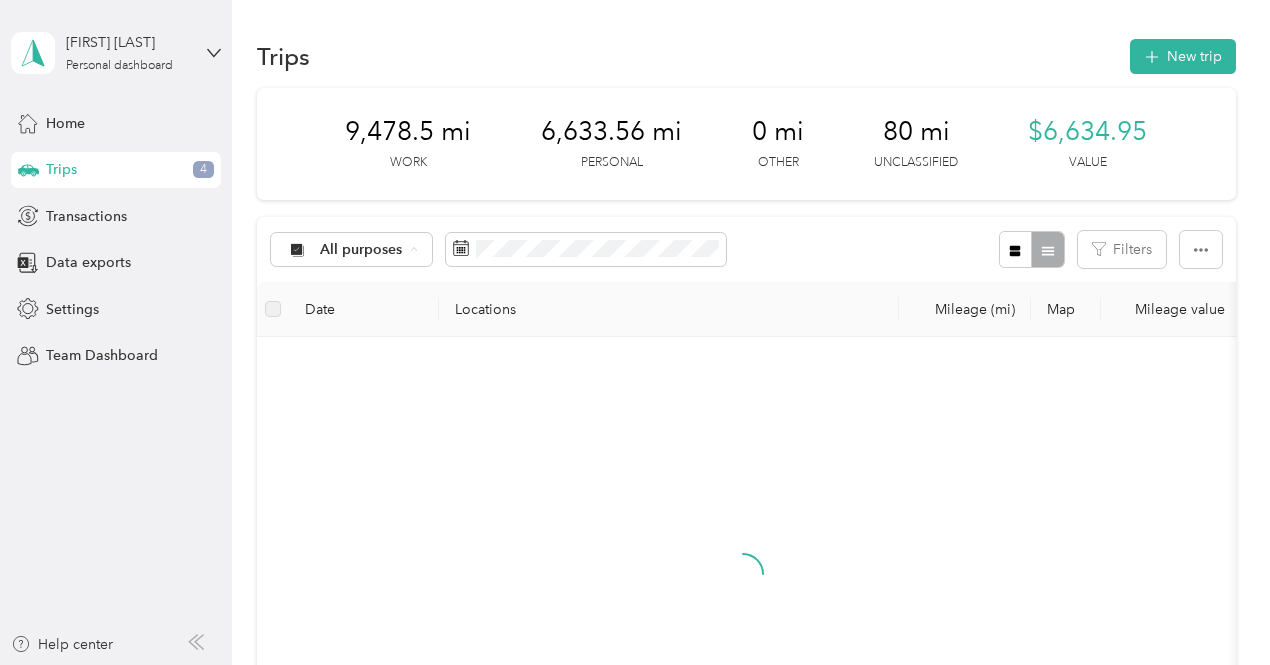 click on "Unclassified" at bounding box center [420, 170] 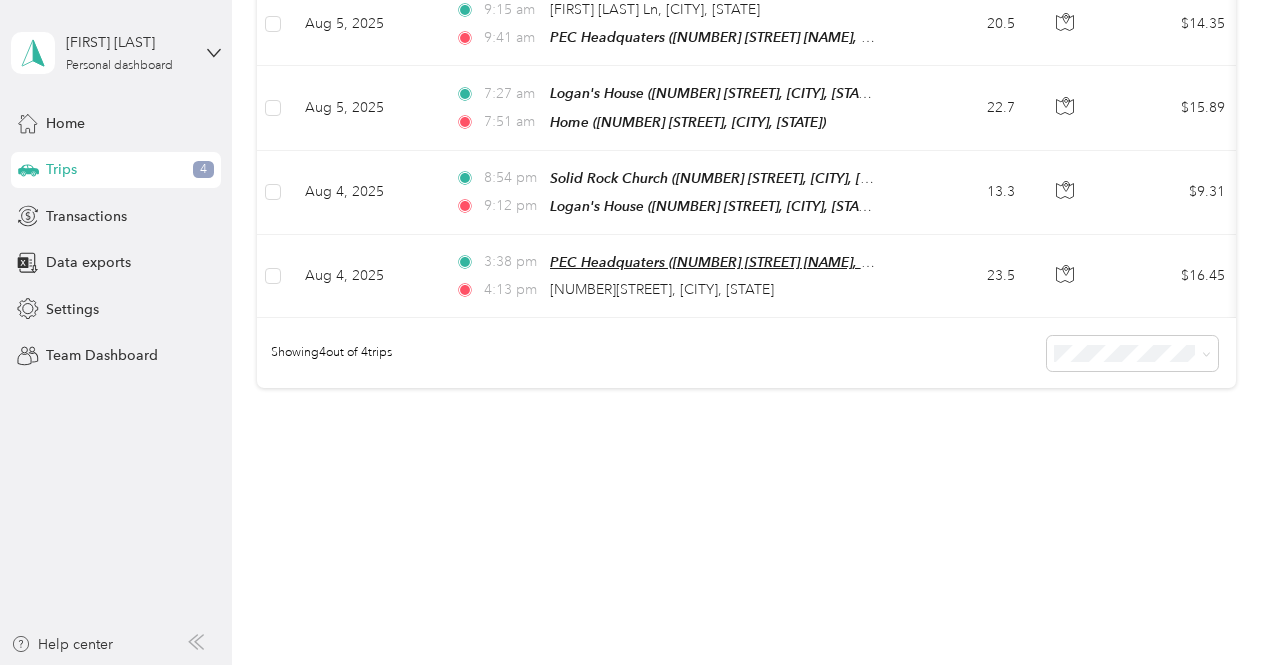 scroll, scrollTop: 328, scrollLeft: 0, axis: vertical 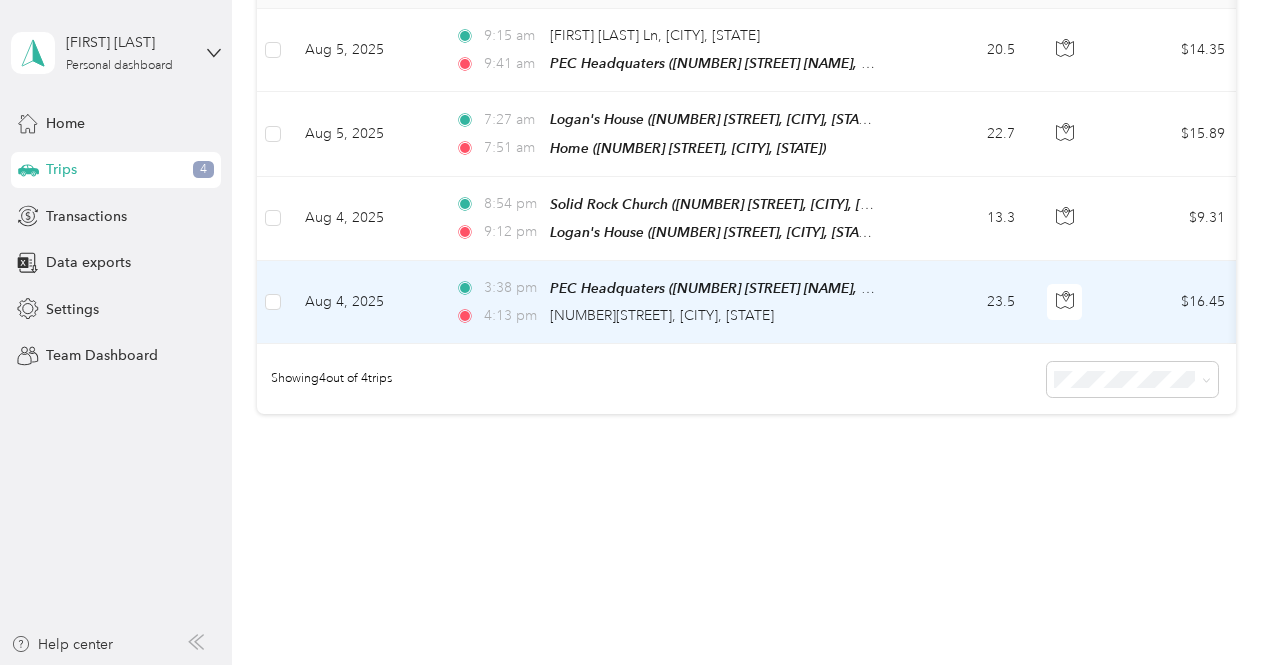click on "[TIME] PEC Headquaters ([NUMBER] [STREET] [NAME], [CITY], [STATE]) [TIME] [NUMBER][STREET], [CITY], [STATE]" at bounding box center (669, 302) 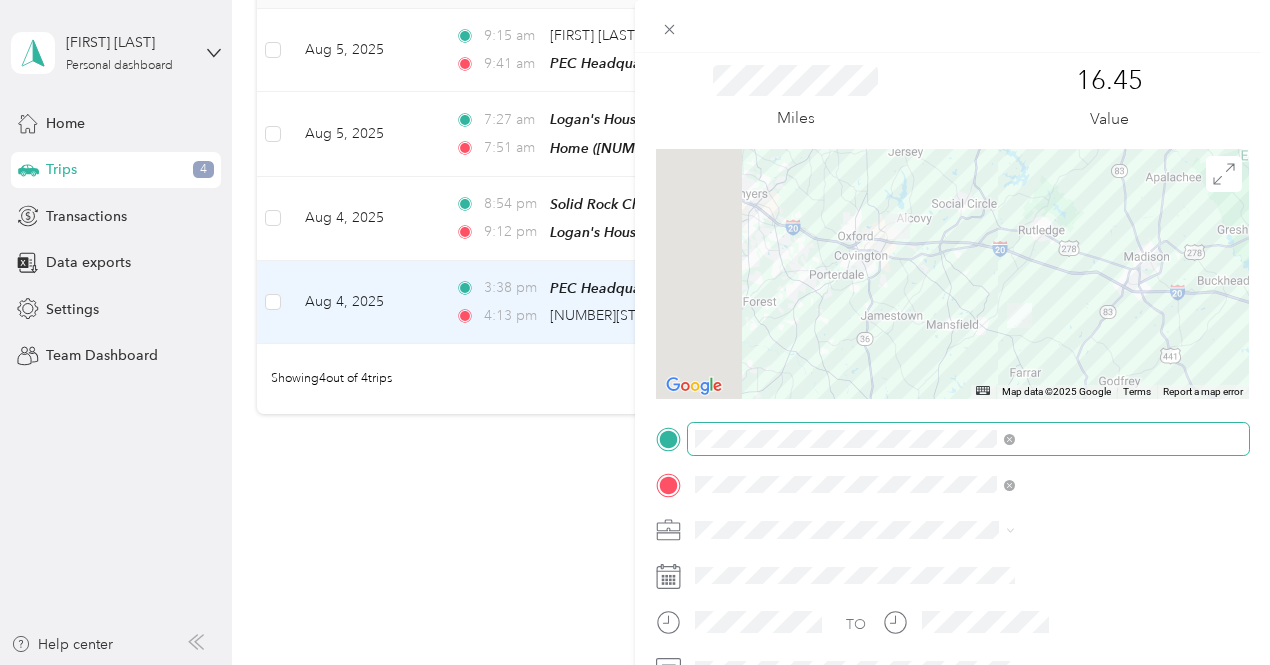 scroll, scrollTop: 100, scrollLeft: 0, axis: vertical 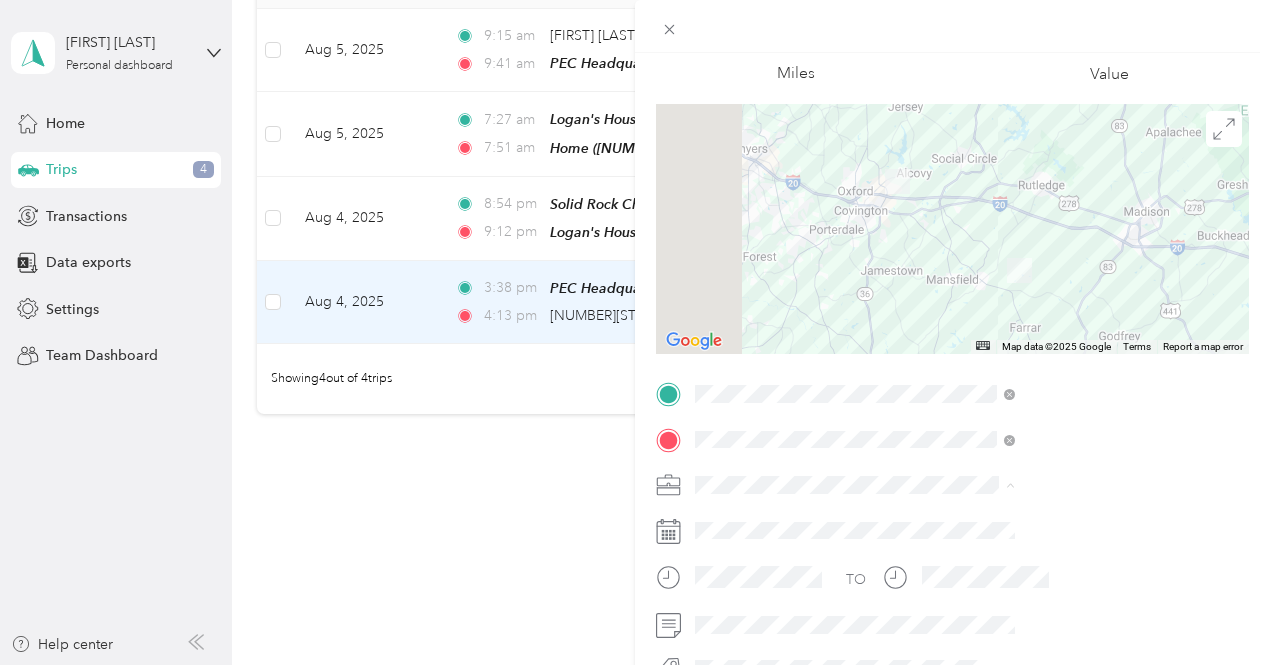 click on "Personal" at bounding box center [1067, 239] 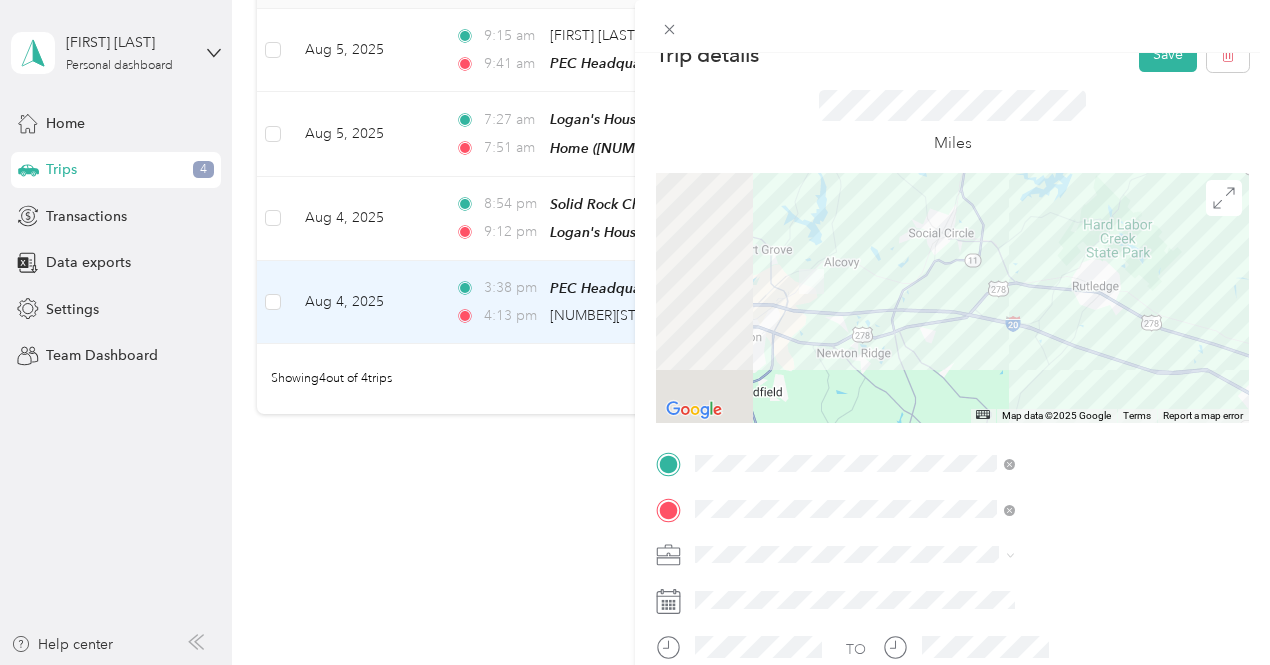 scroll, scrollTop: 0, scrollLeft: 0, axis: both 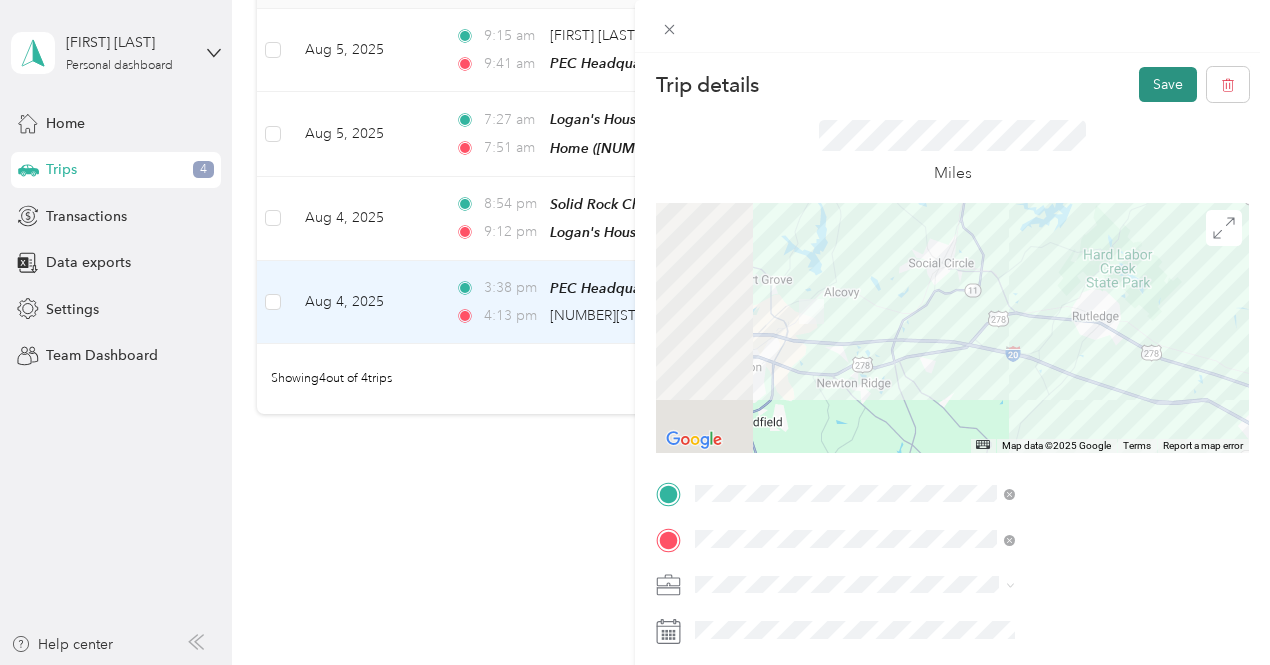 click on "Save" at bounding box center [1168, 84] 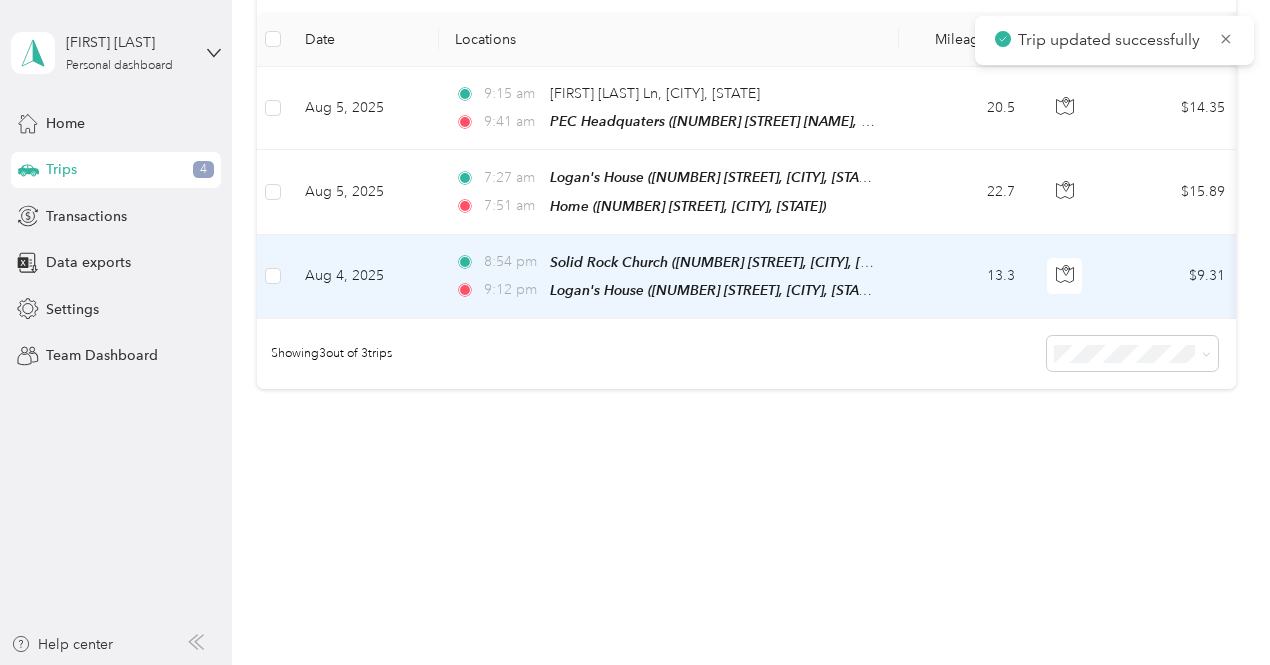 click on "13.3" at bounding box center [965, 277] 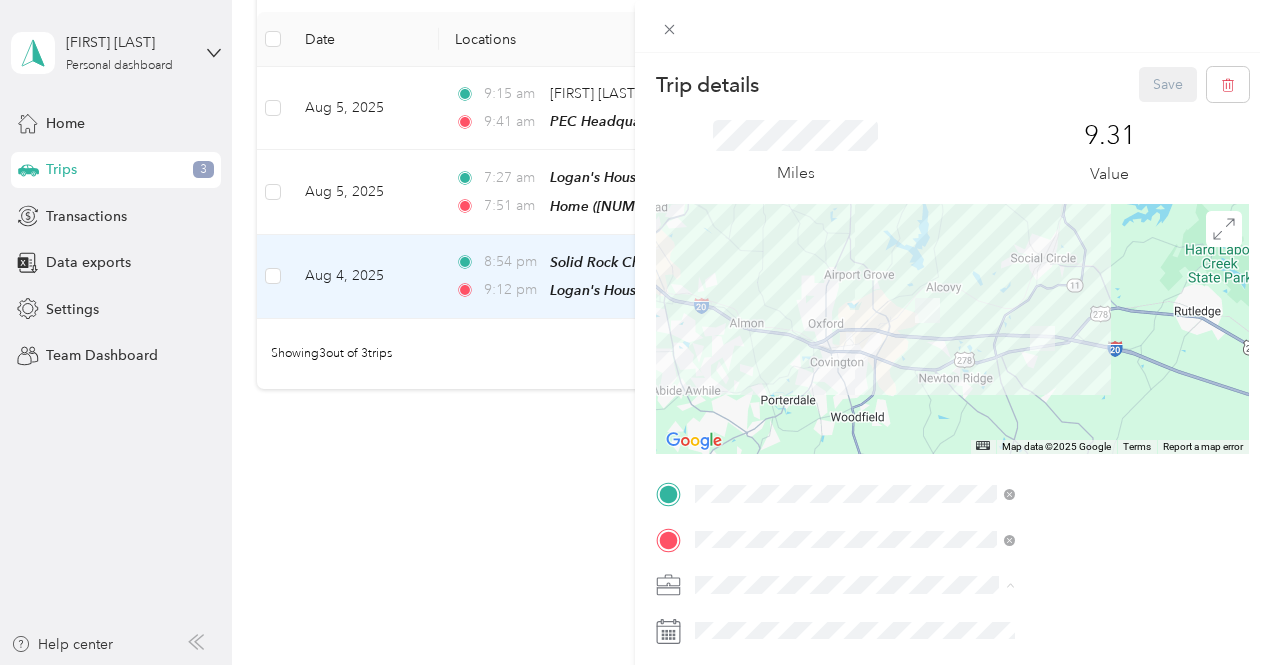 click on "Ministry" at bounding box center [1067, 444] 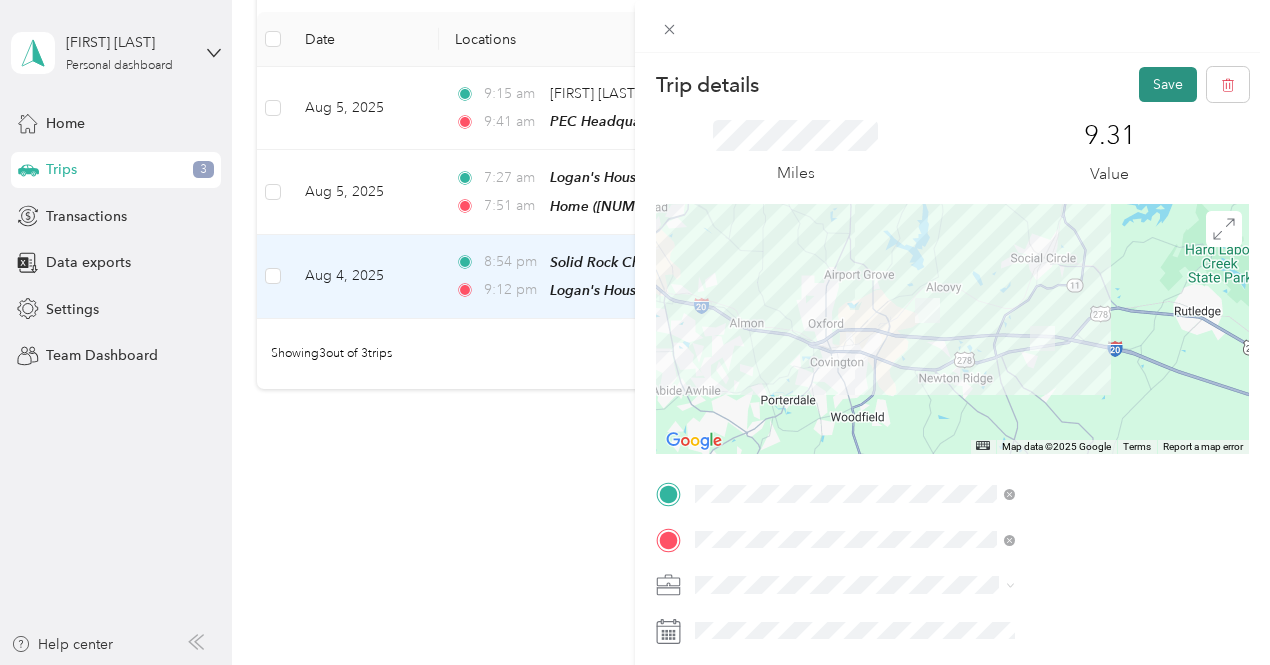 click on "Save" at bounding box center [1168, 84] 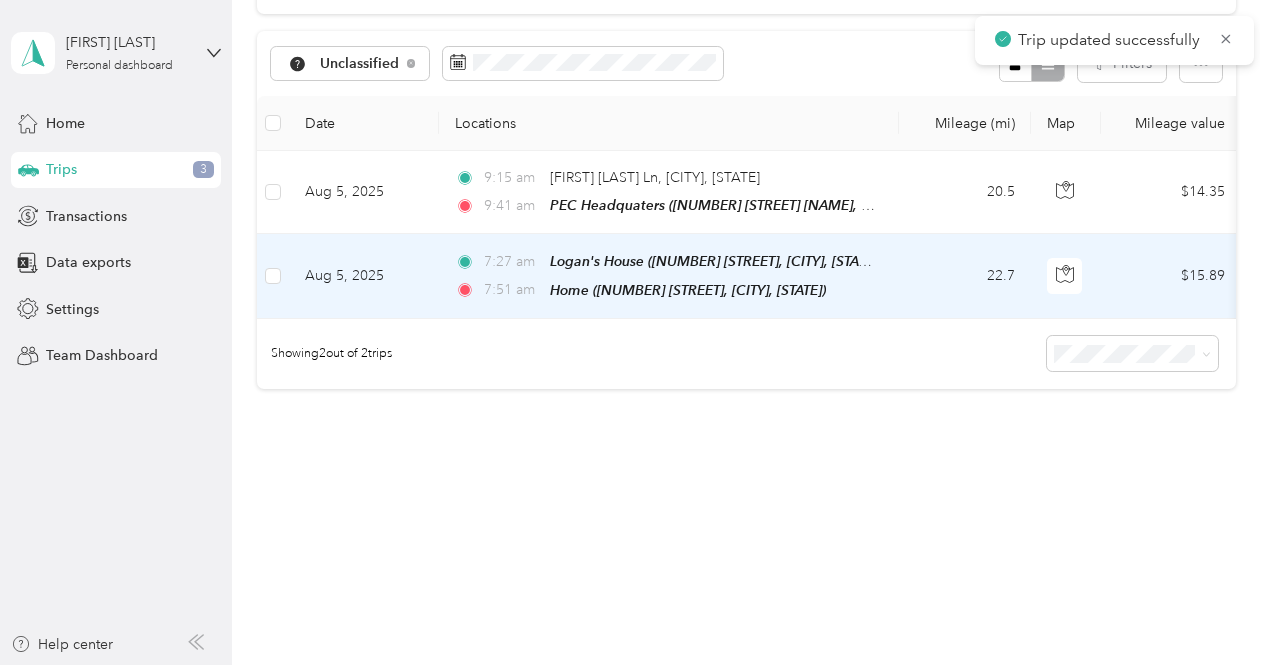 click on "22.7" at bounding box center [965, 276] 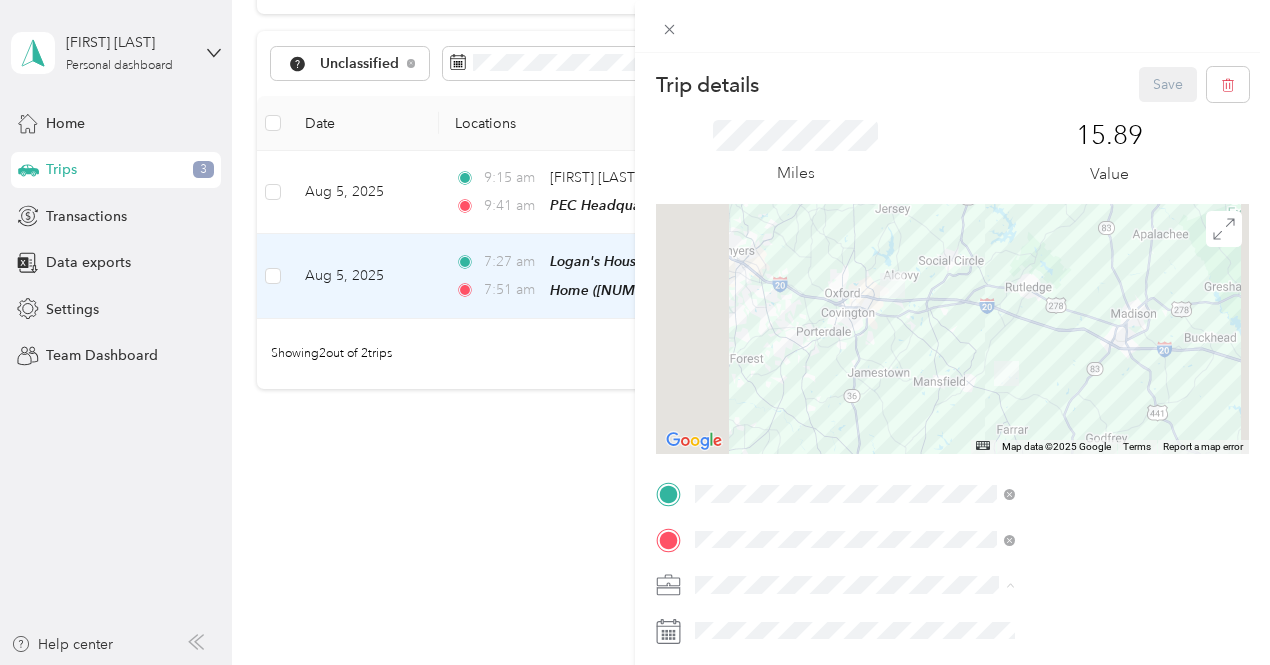 click on "Personal" at bounding box center (1067, 339) 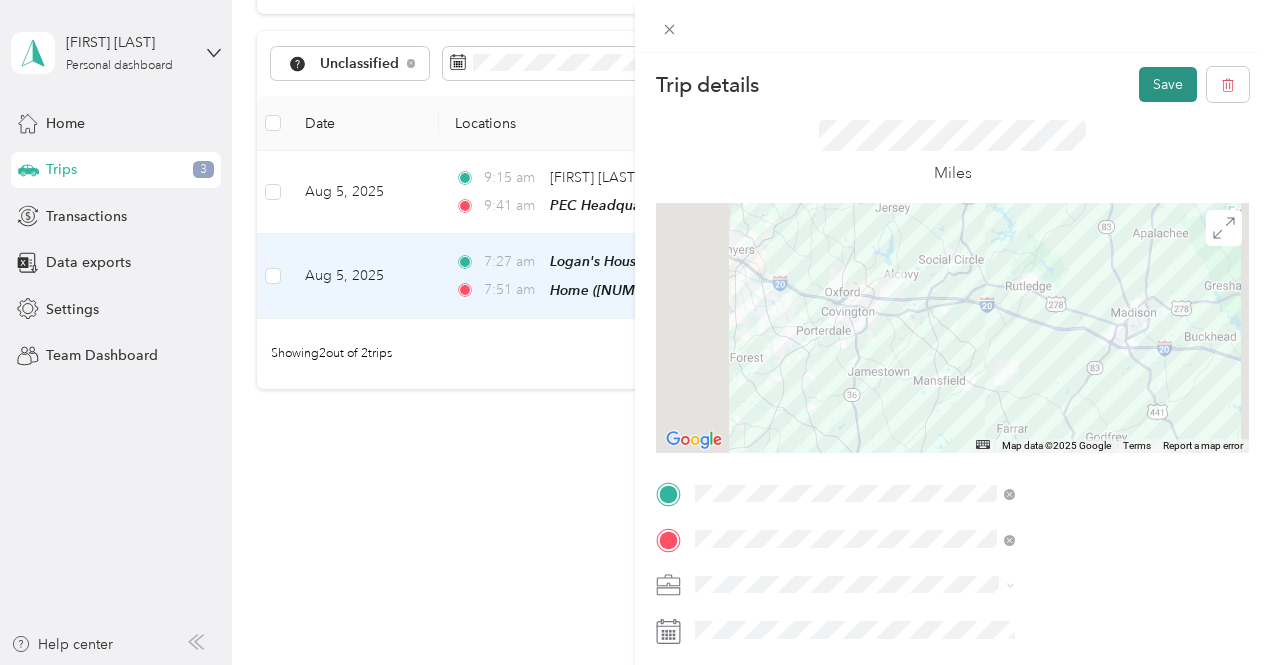 click on "Save" at bounding box center (1168, 84) 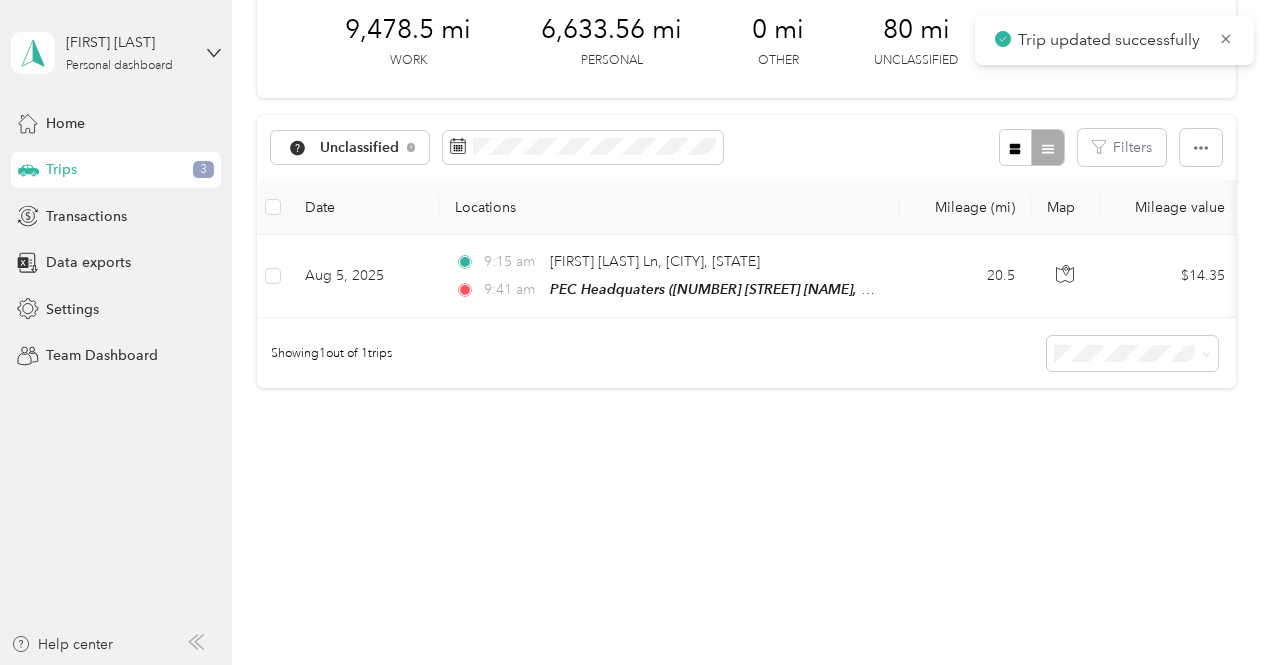 scroll, scrollTop: 282, scrollLeft: 0, axis: vertical 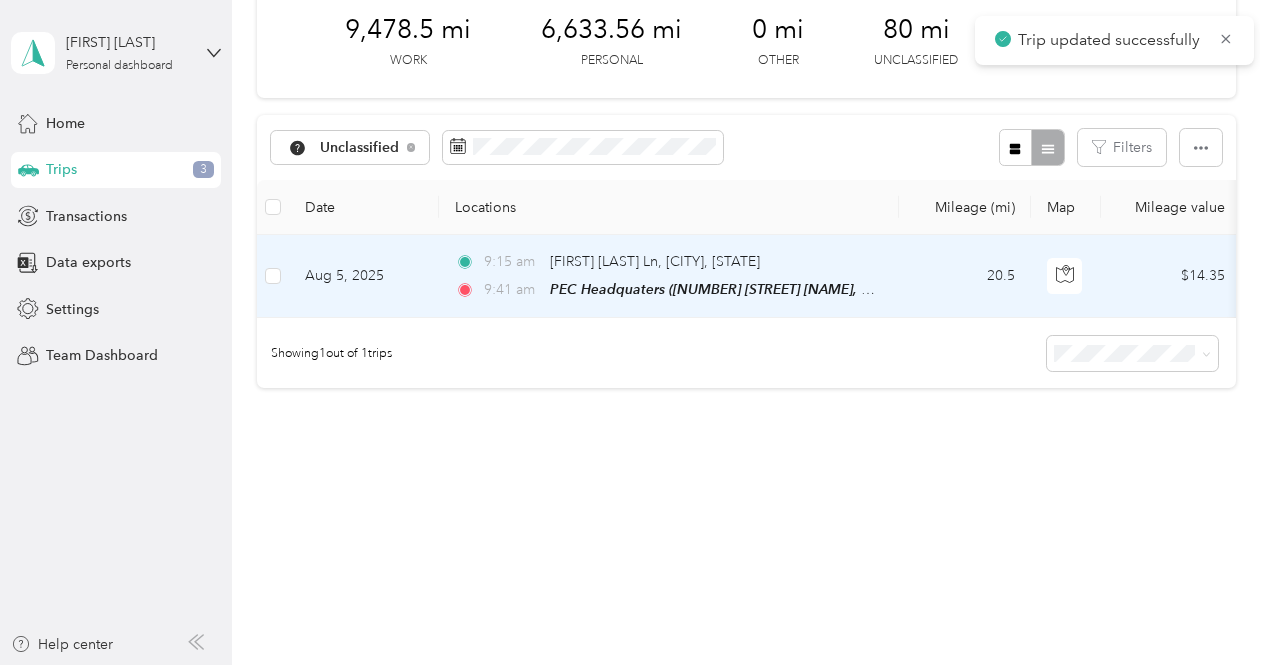 click on "20.5" at bounding box center (965, 276) 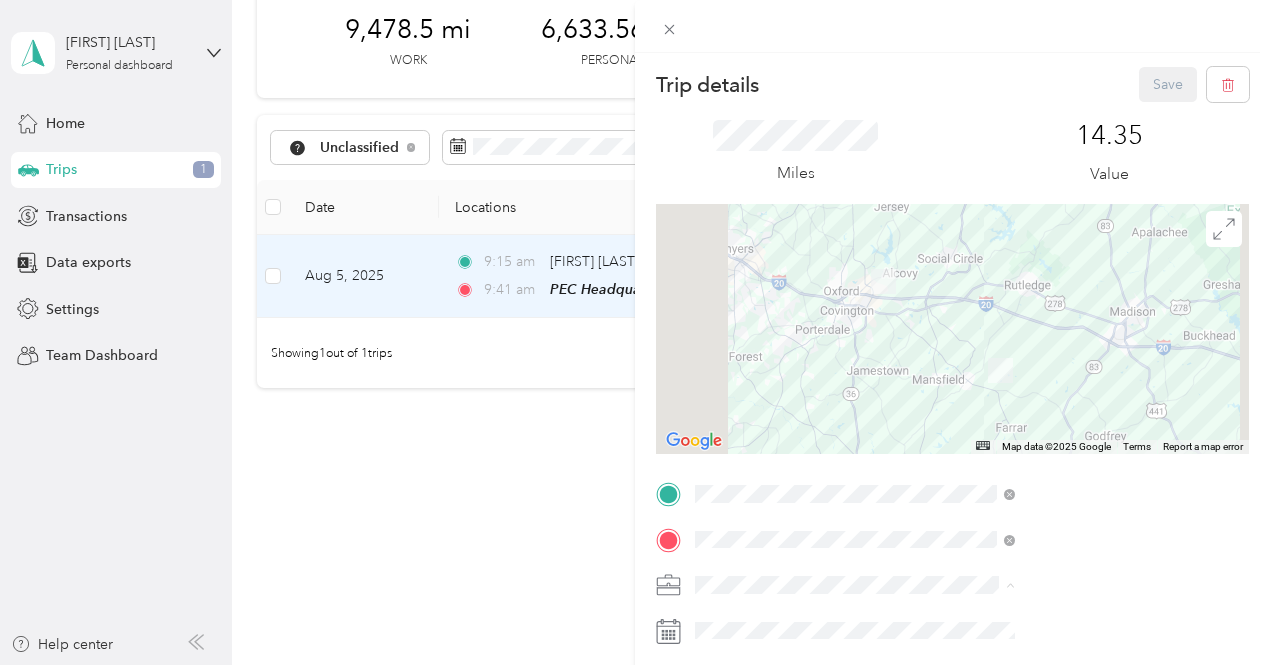 click on "Personal" at bounding box center [1067, 339] 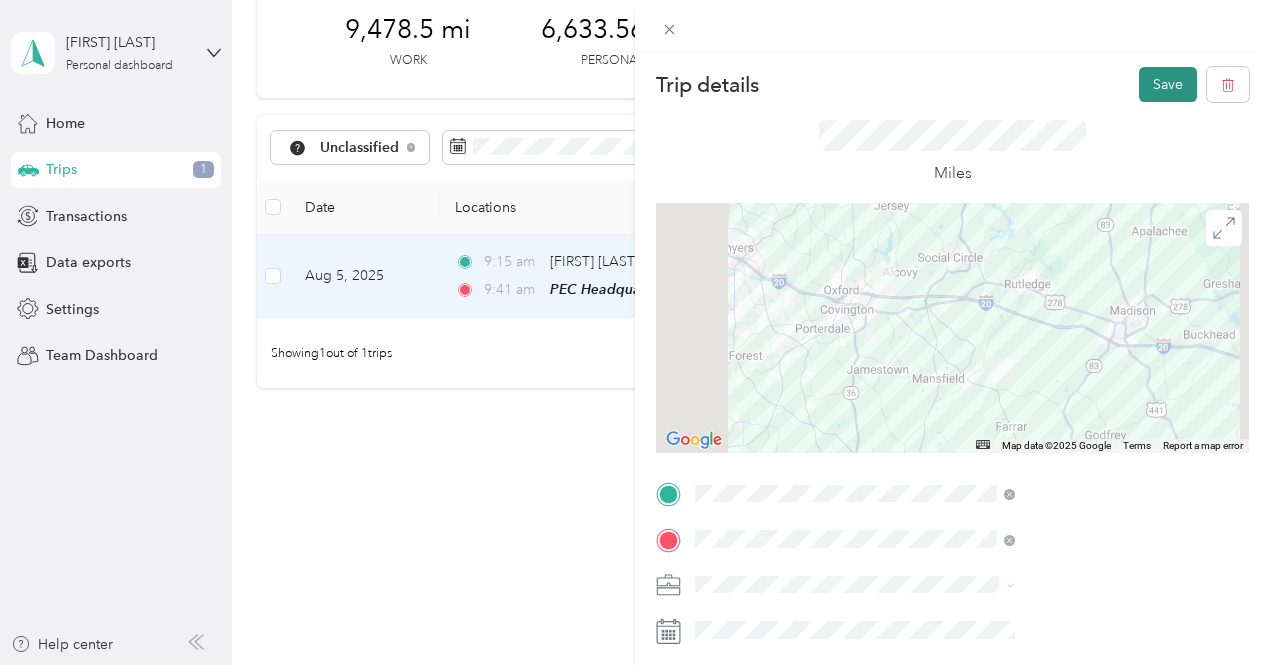 click on "Save" at bounding box center (1168, 84) 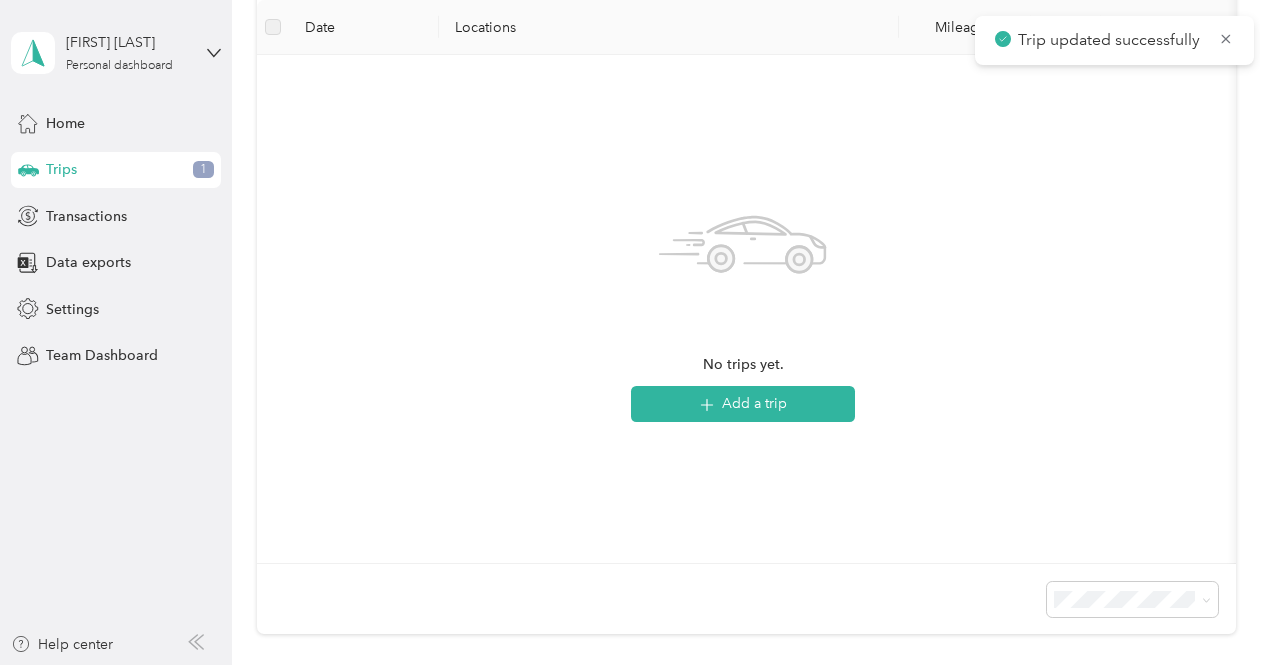 scroll, scrollTop: 328, scrollLeft: 0, axis: vertical 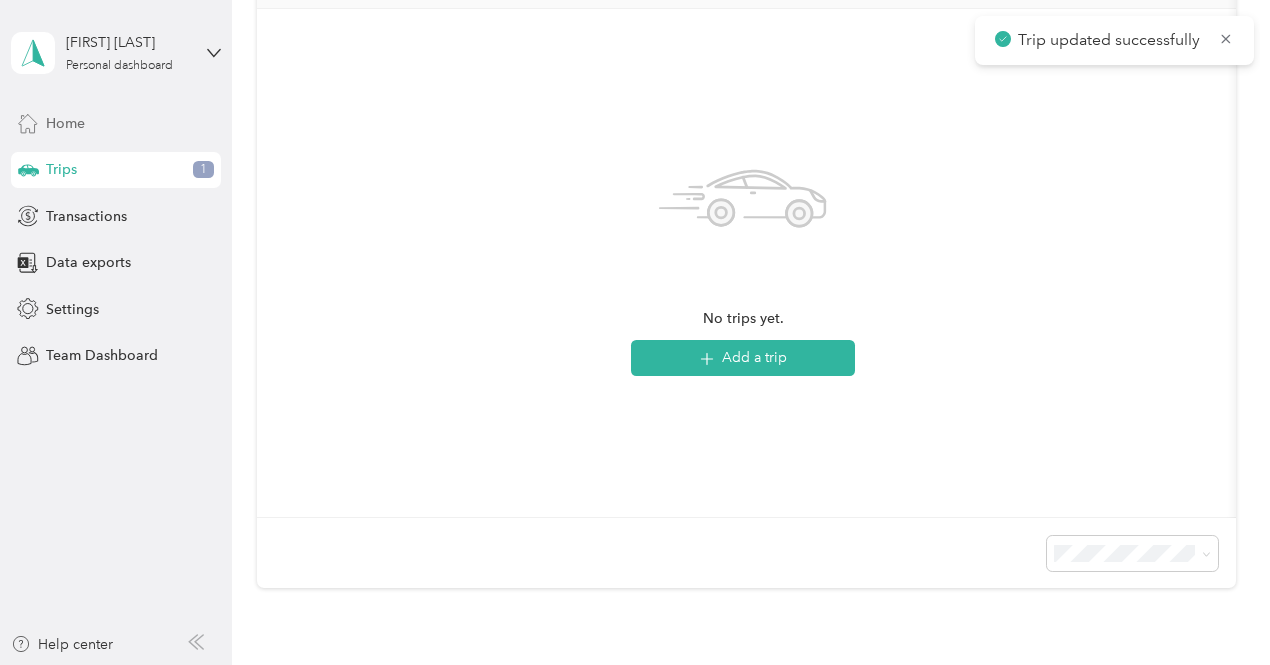 click on "Home" at bounding box center [116, 123] 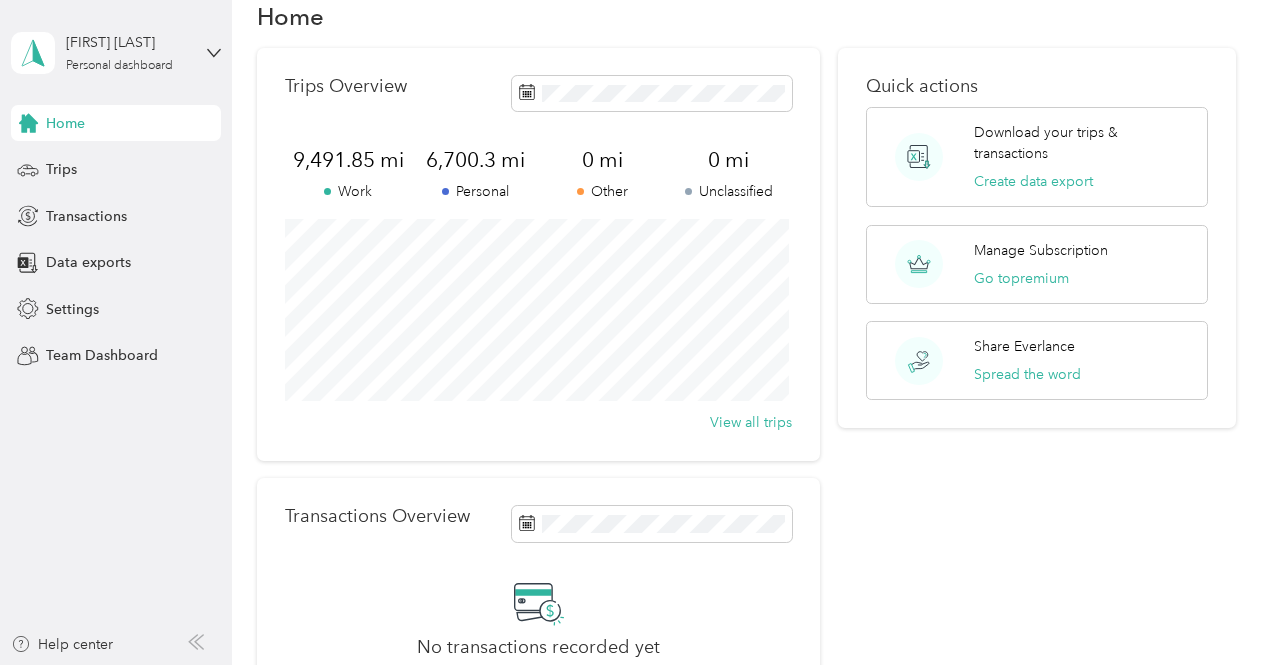scroll, scrollTop: 0, scrollLeft: 0, axis: both 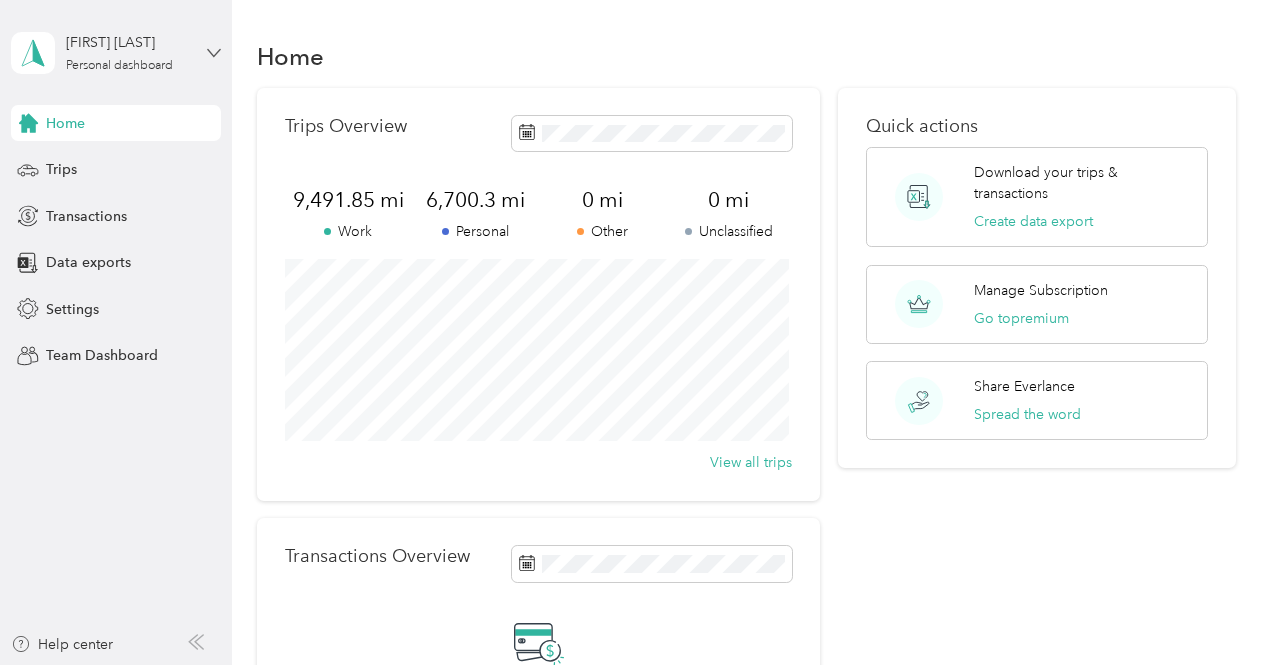 click 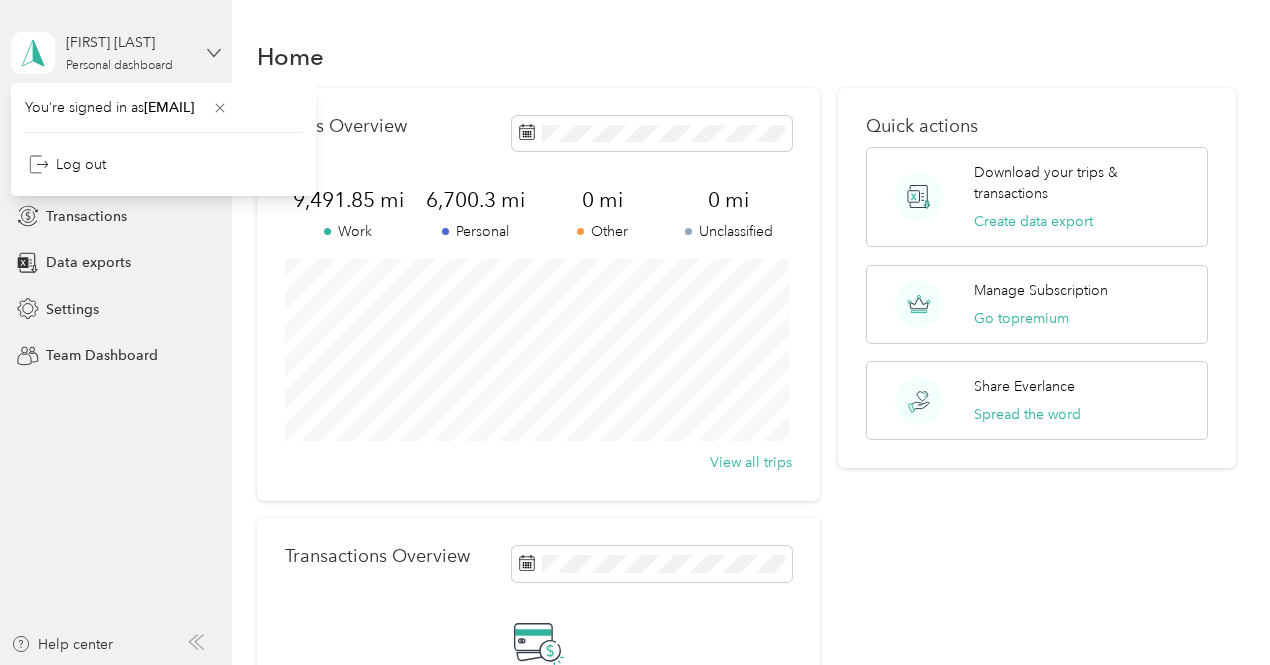 click 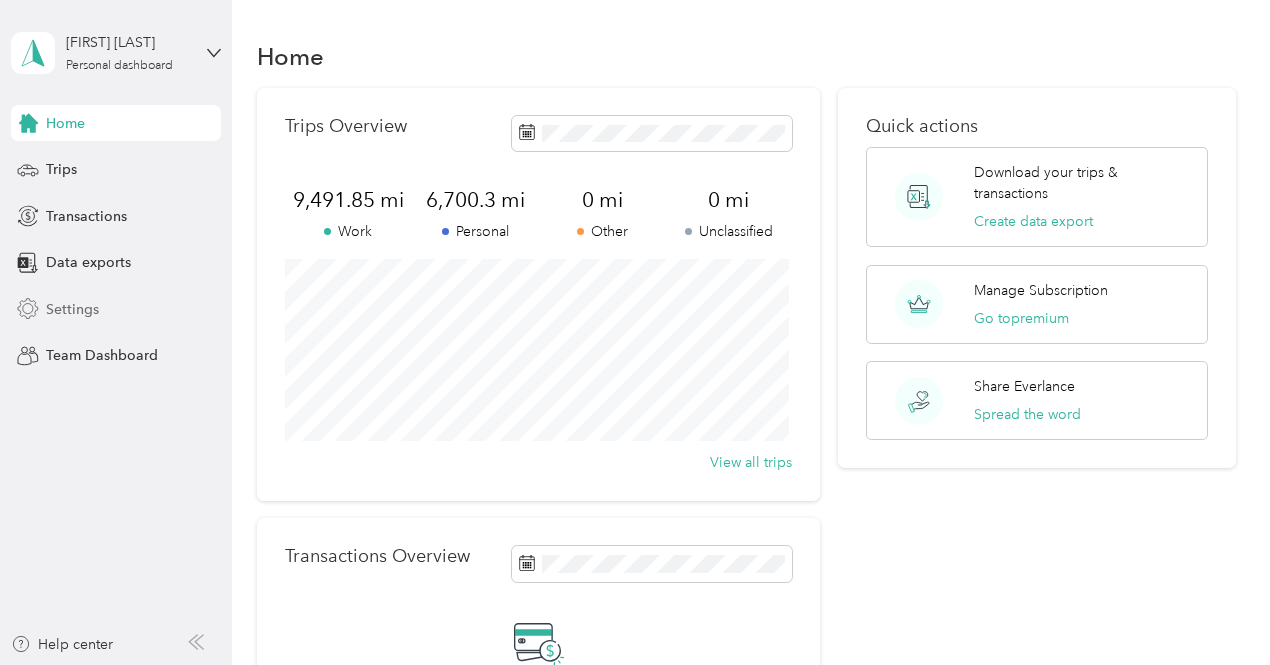 click on "Settings" at bounding box center (116, 309) 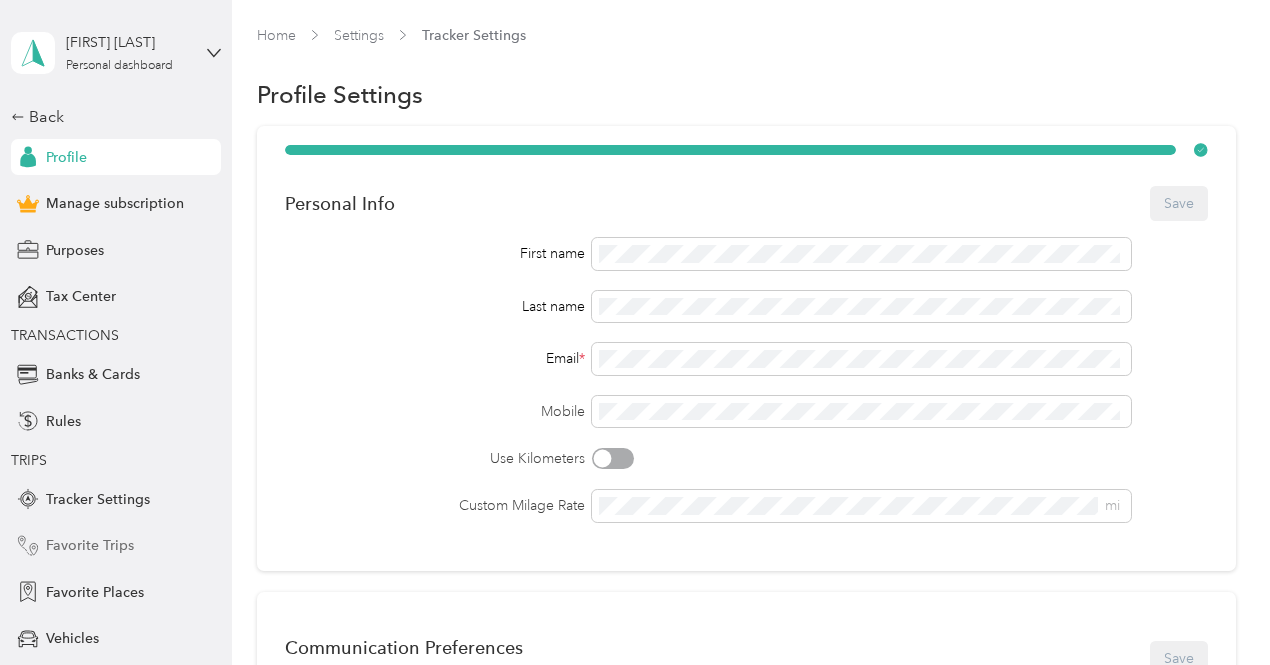 click on "Favorite Trips" at bounding box center (116, 546) 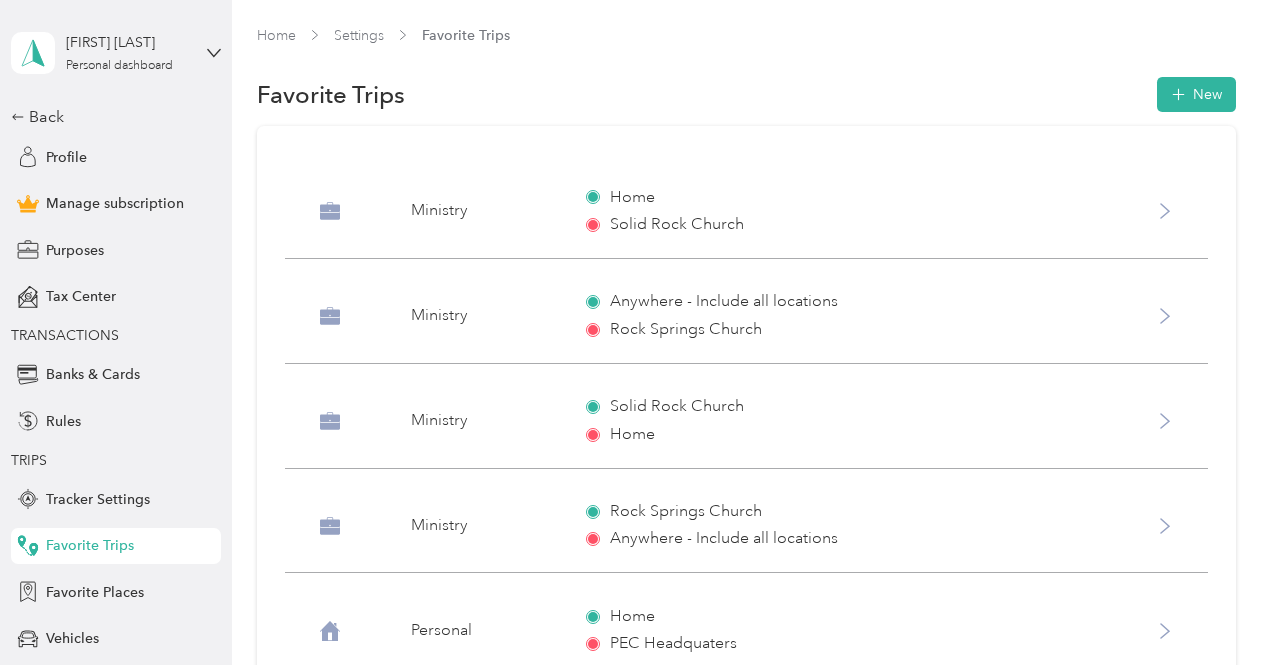 click on "Solid Rock Church Home" at bounding box center (834, 420) 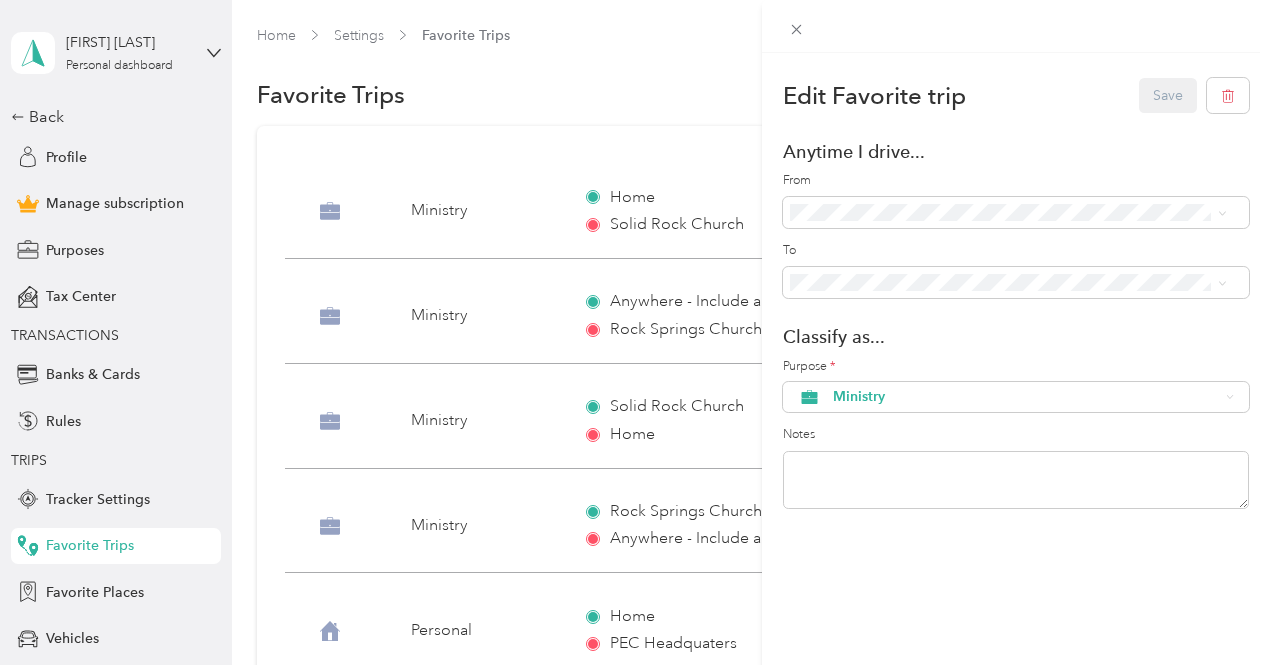click on "Edit Favorite trip Save Anytime I drive... From   To   Classify as... Purpose   * Ministry Notes" at bounding box center (1016, 295) 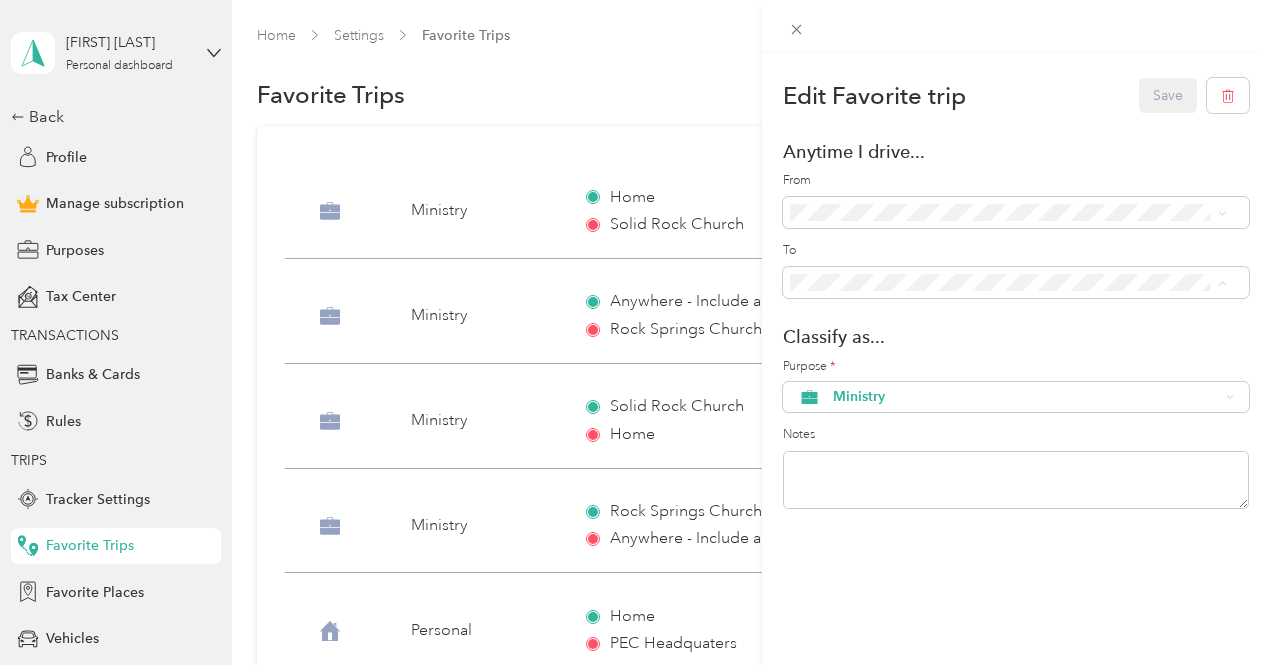 click on "Anywhere - (Includes all locations)" at bounding box center (949, 317) 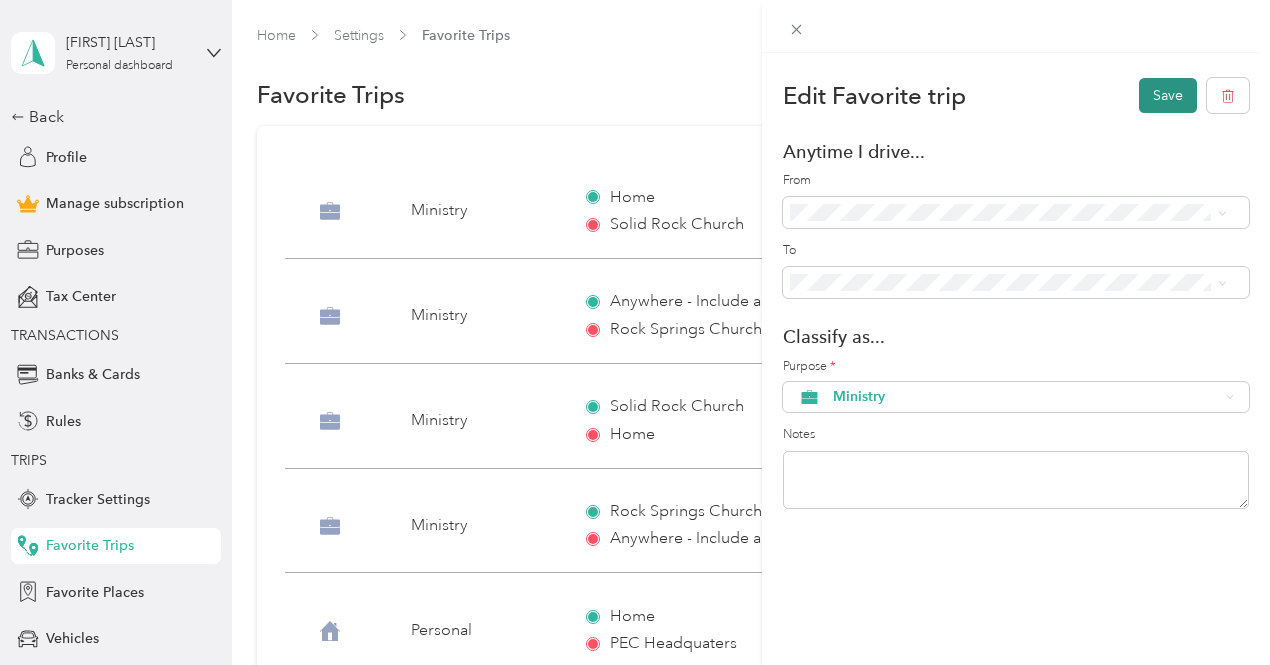 click on "Save" at bounding box center (1168, 95) 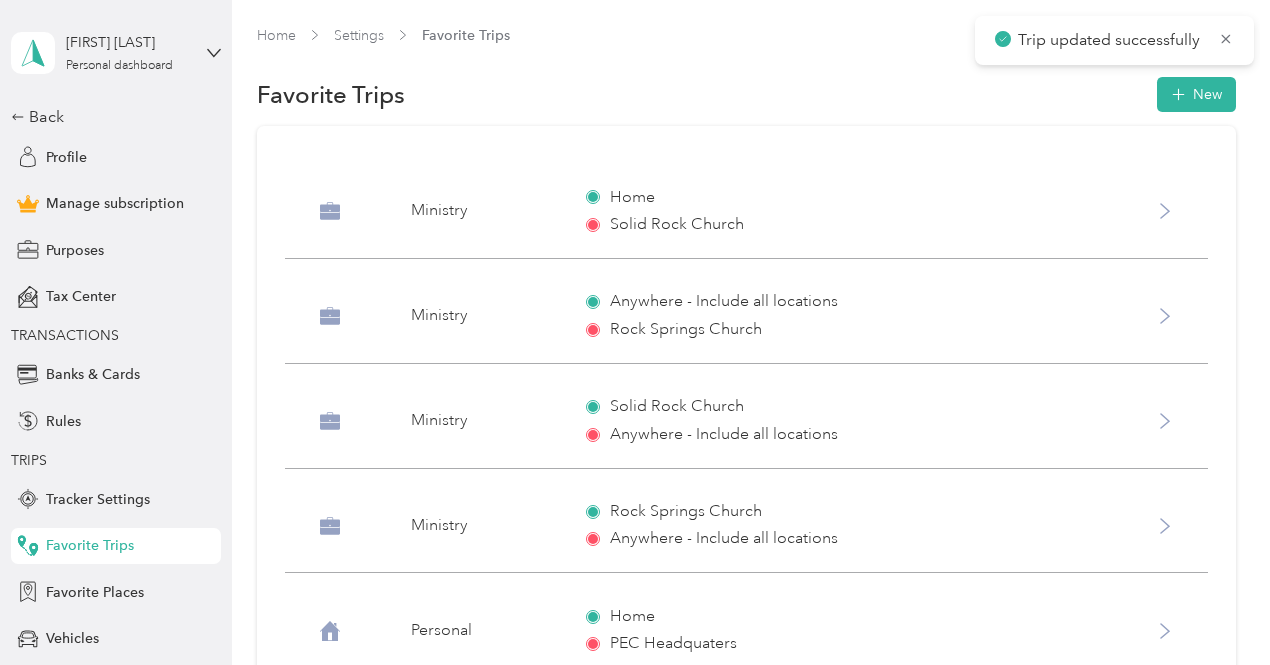 click on "Home Solid Rock Church" at bounding box center (834, 211) 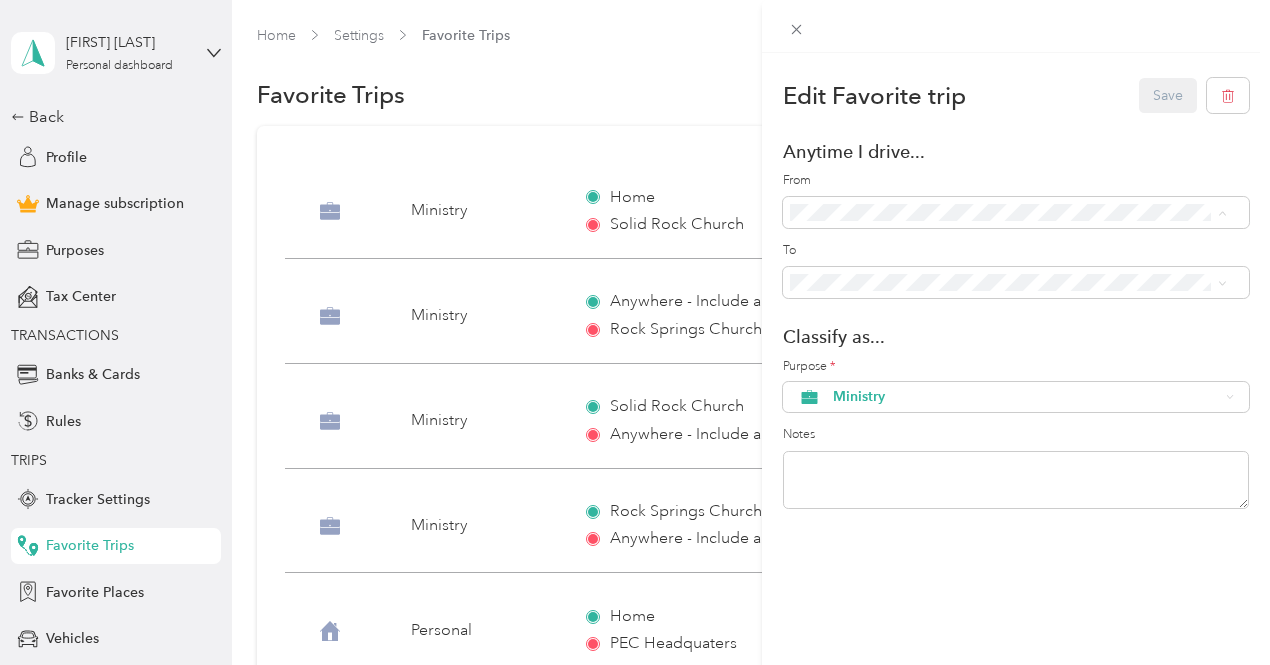 click on "Anywhere - (Includes all locations)" at bounding box center (949, 247) 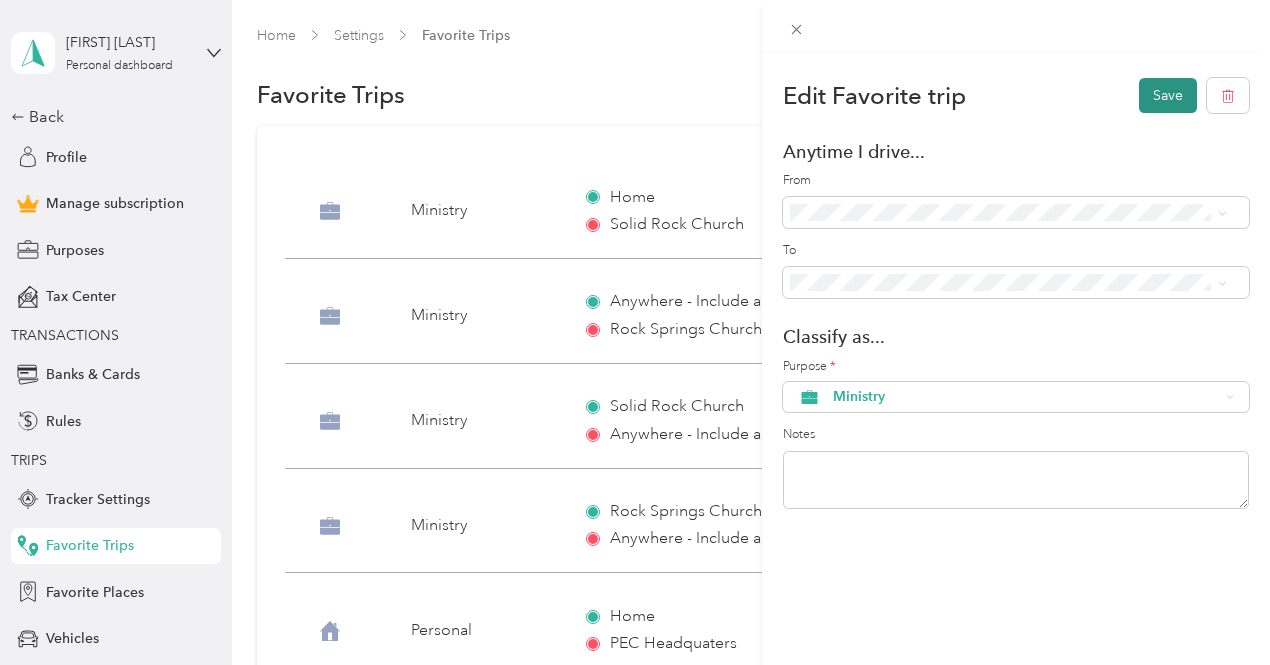 click on "Save" at bounding box center [1168, 95] 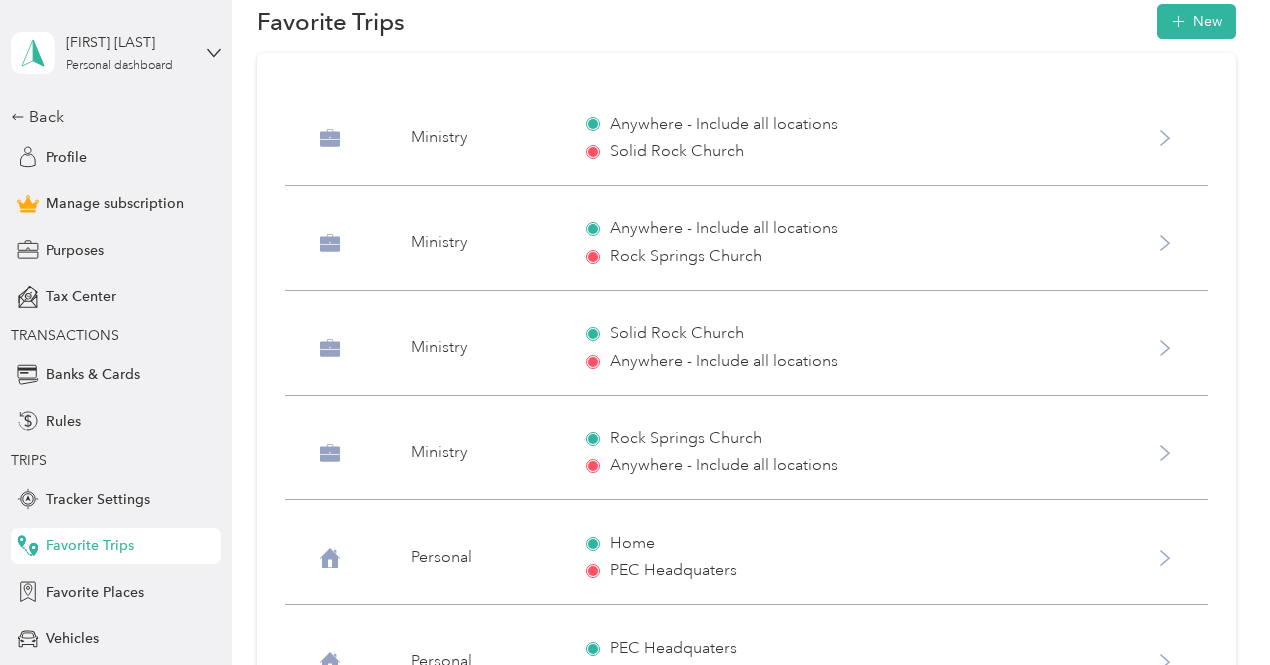 scroll, scrollTop: 0, scrollLeft: 0, axis: both 